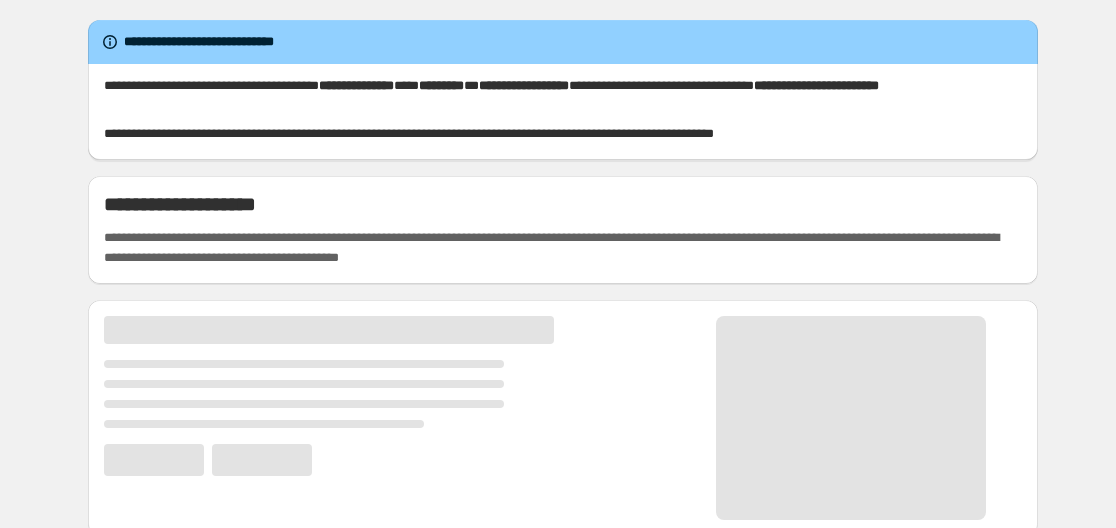 scroll, scrollTop: 0, scrollLeft: 0, axis: both 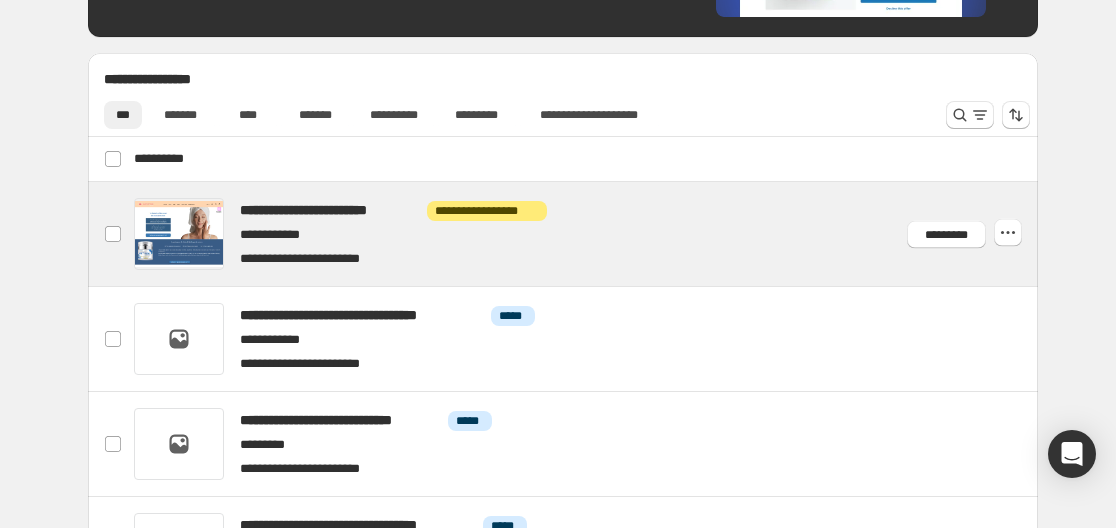 click at bounding box center [587, 234] 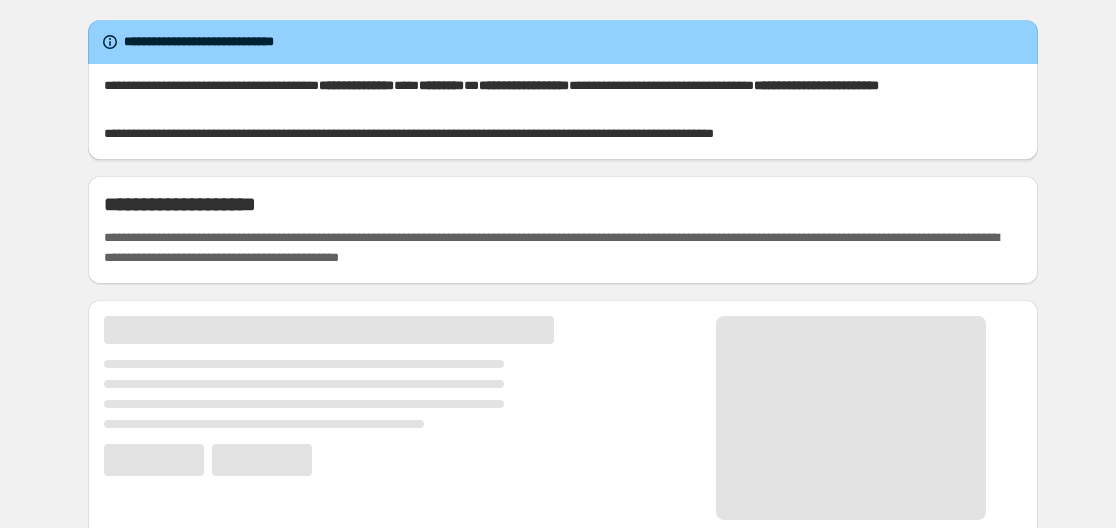 scroll, scrollTop: 0, scrollLeft: 0, axis: both 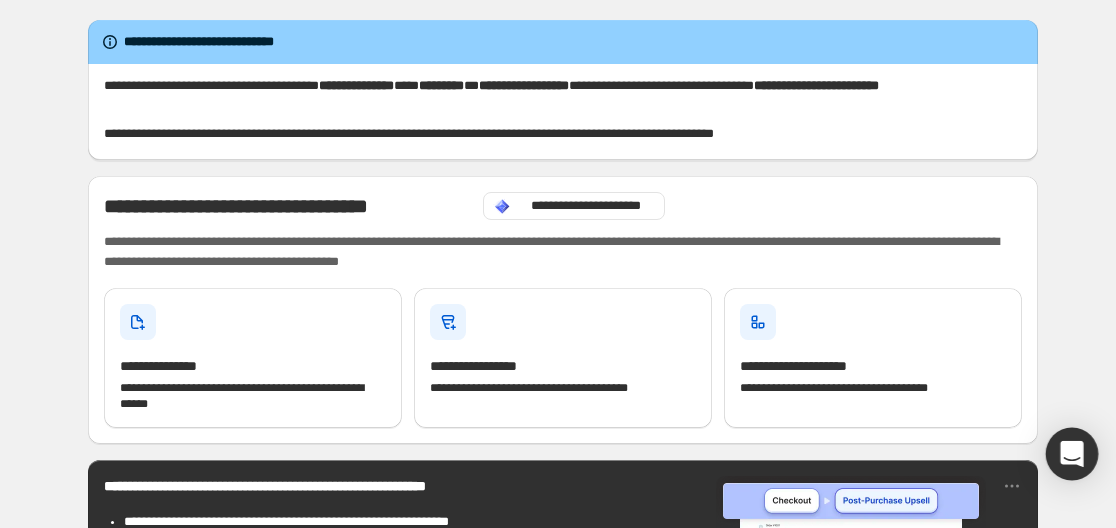 click 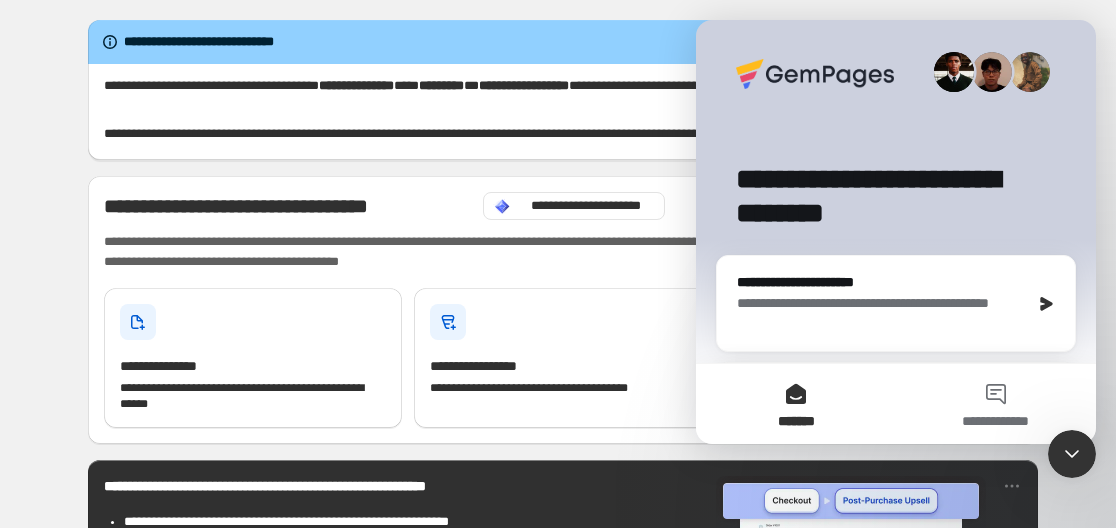 scroll, scrollTop: 0, scrollLeft: 0, axis: both 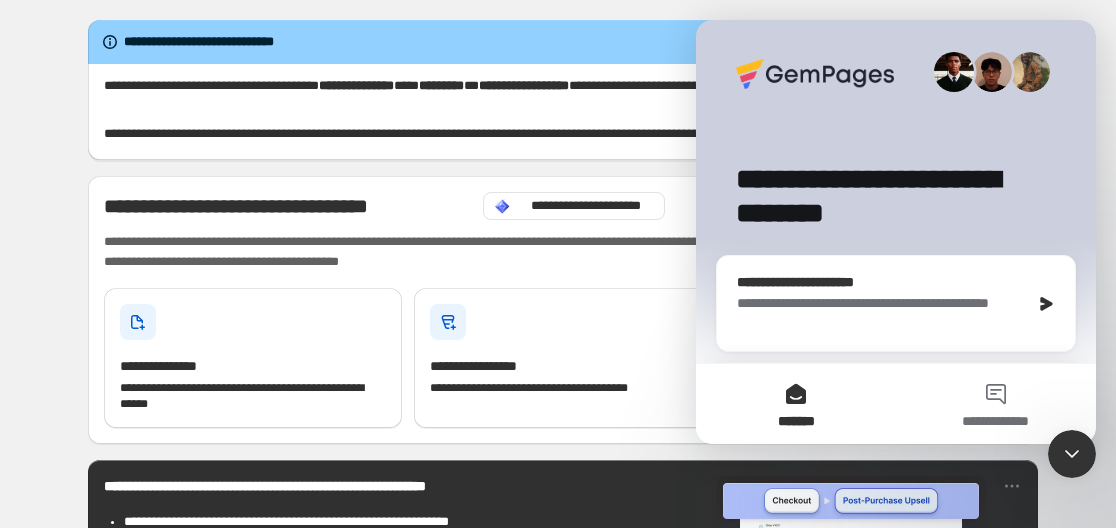 click on "**********" at bounding box center (878, 282) 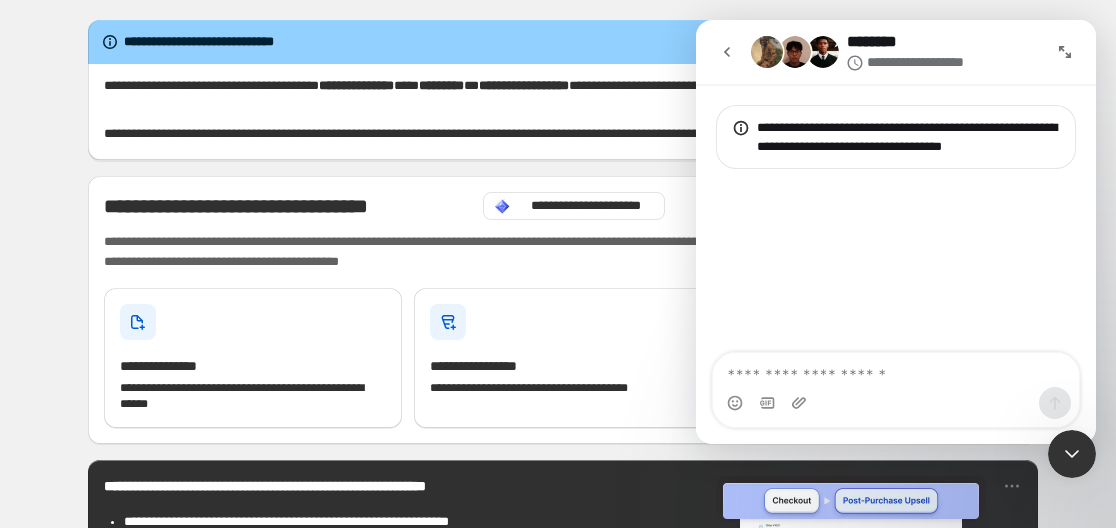 click at bounding box center [896, 370] 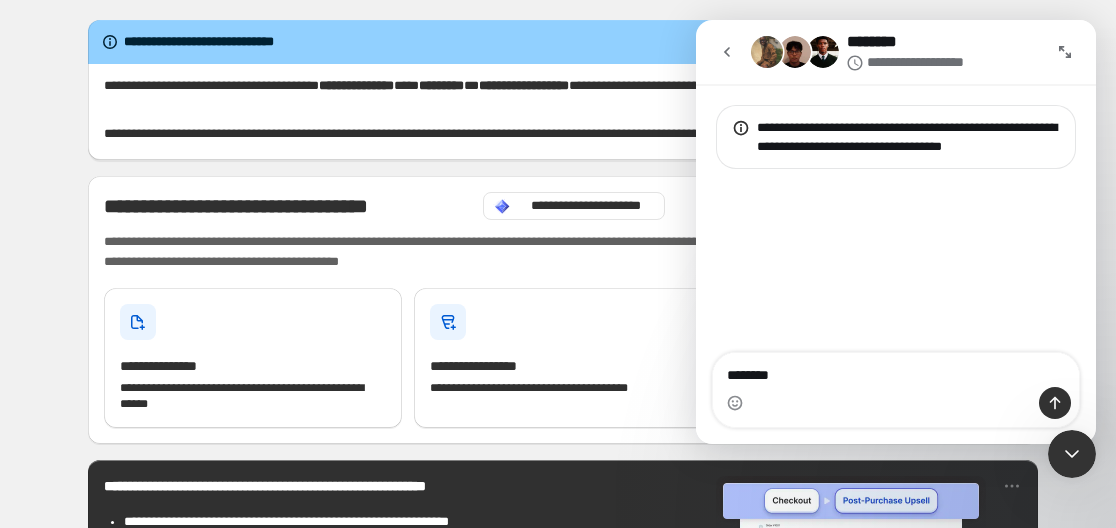type on "*********" 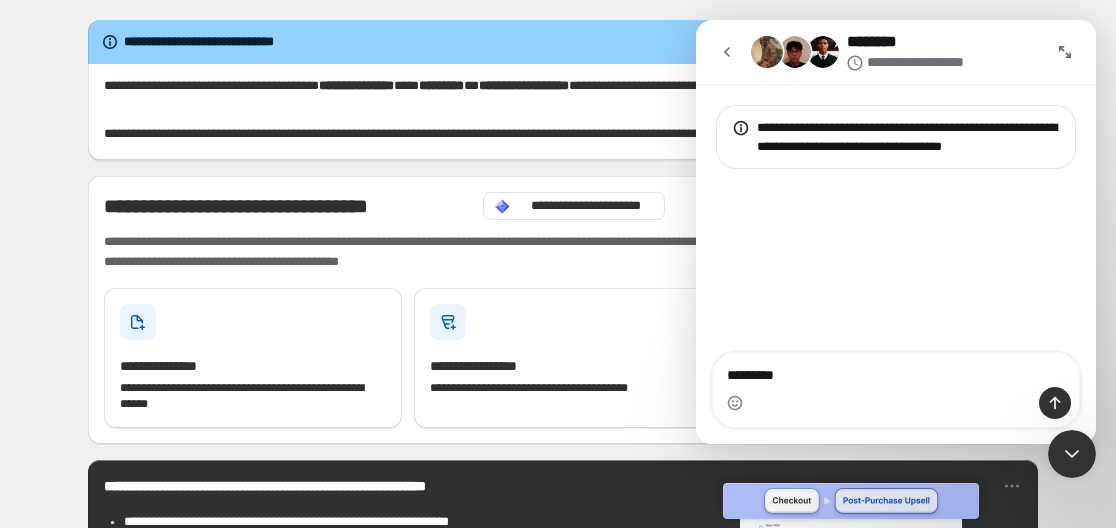 type 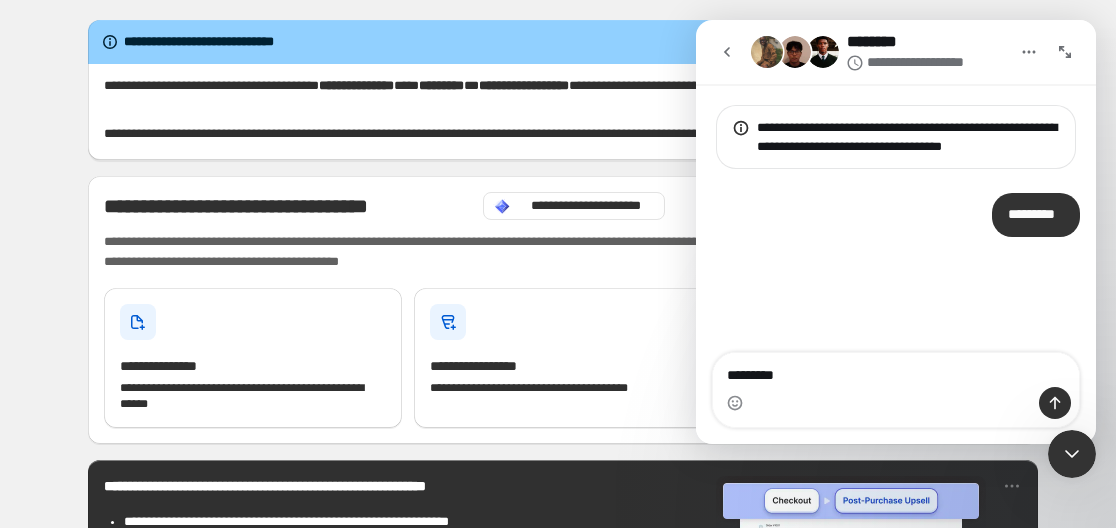 click on "********" at bounding box center [896, 370] 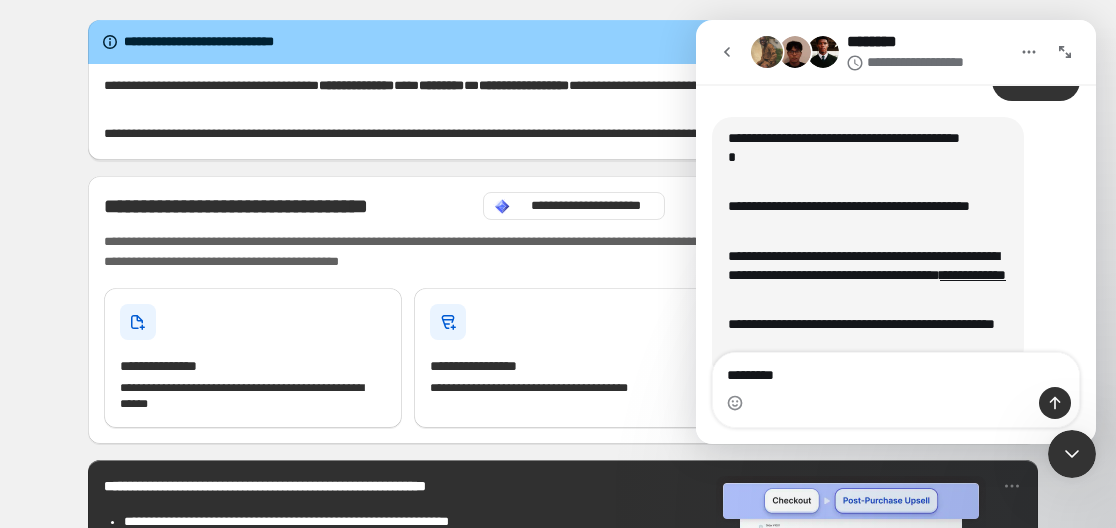 click on "********" at bounding box center [896, 370] 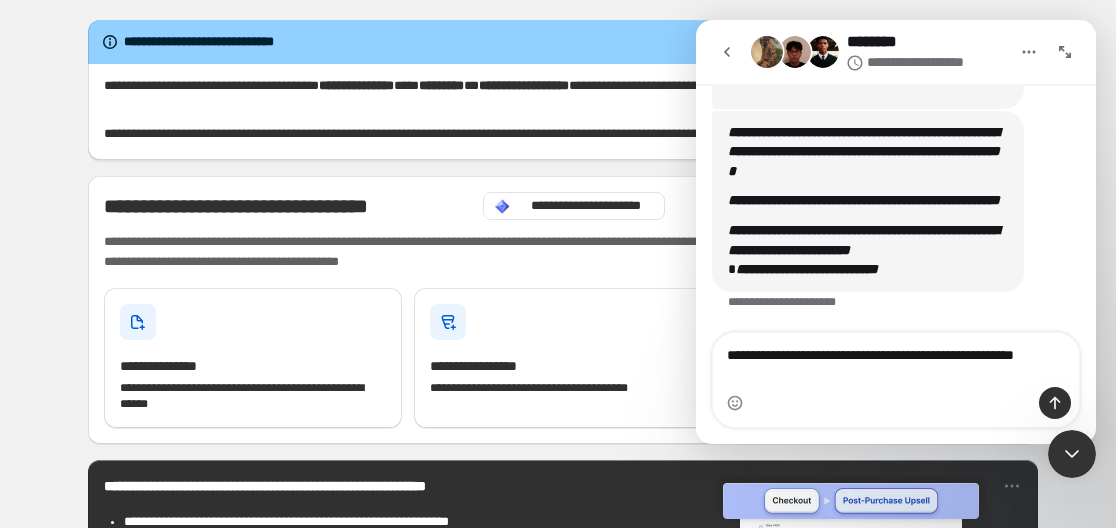 scroll, scrollTop: 414, scrollLeft: 0, axis: vertical 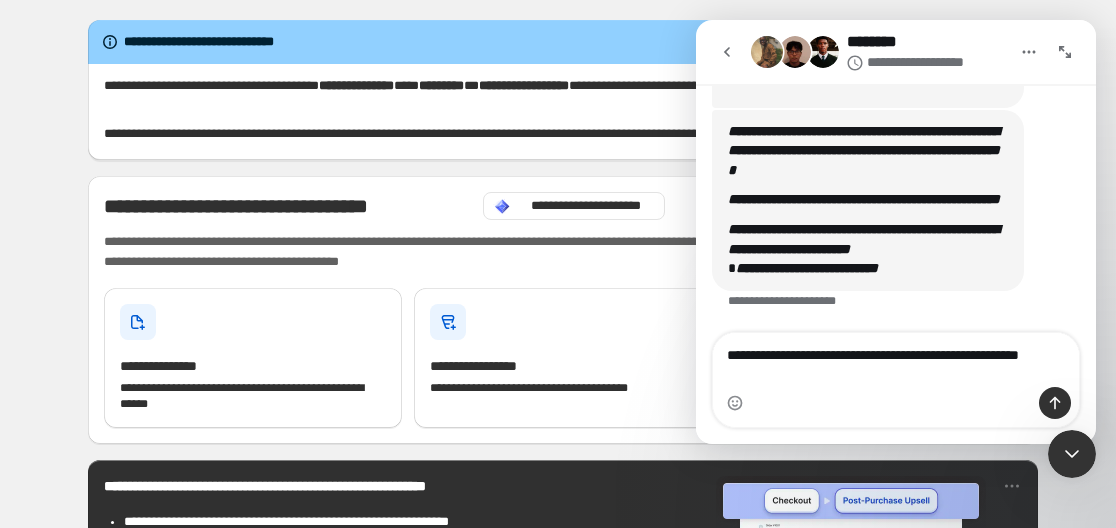 type on "**********" 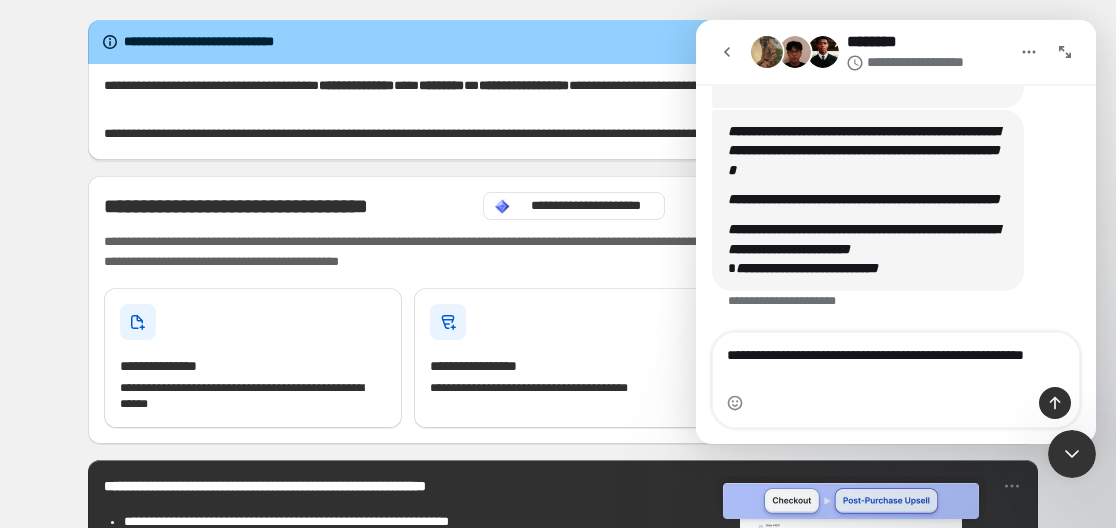 drag, startPoint x: 728, startPoint y: 354, endPoint x: 813, endPoint y: 375, distance: 87.555695 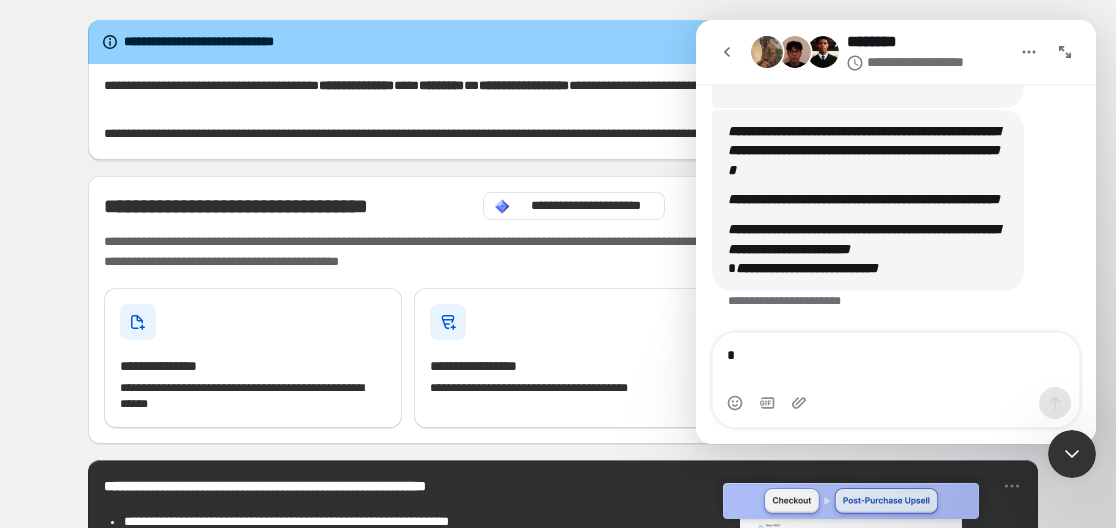 scroll, scrollTop: 394, scrollLeft: 0, axis: vertical 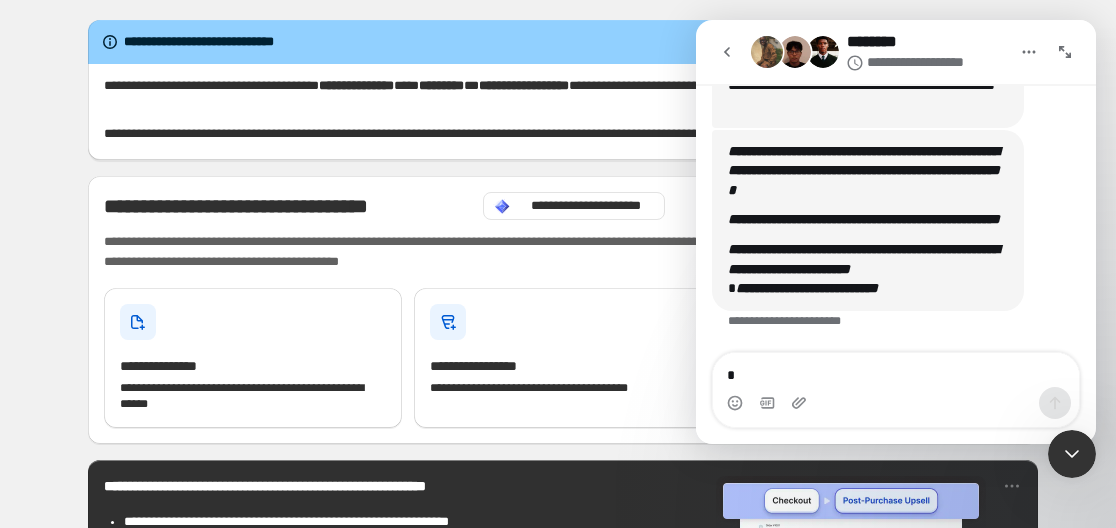 type 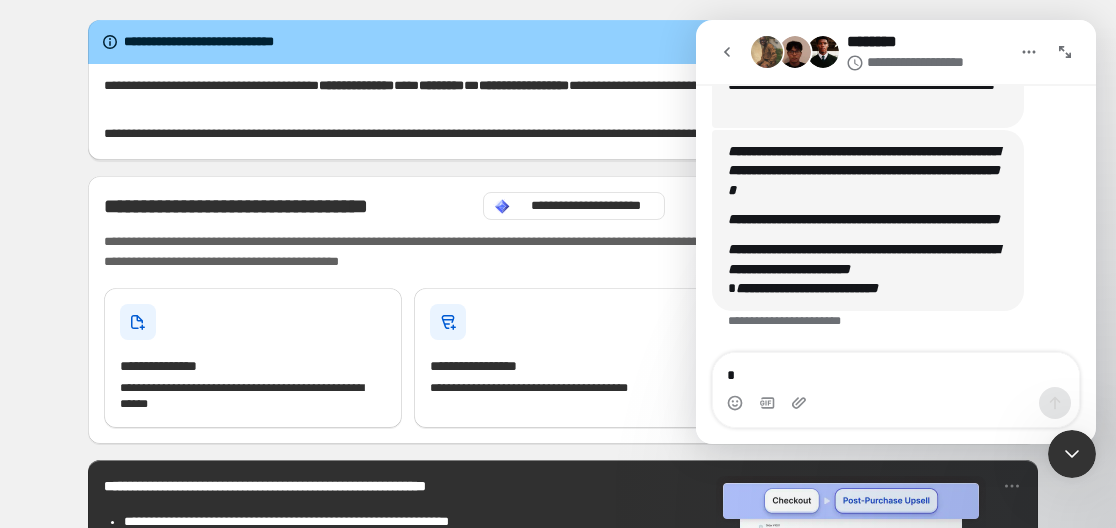 click on "**********" at bounding box center (563, 1017) 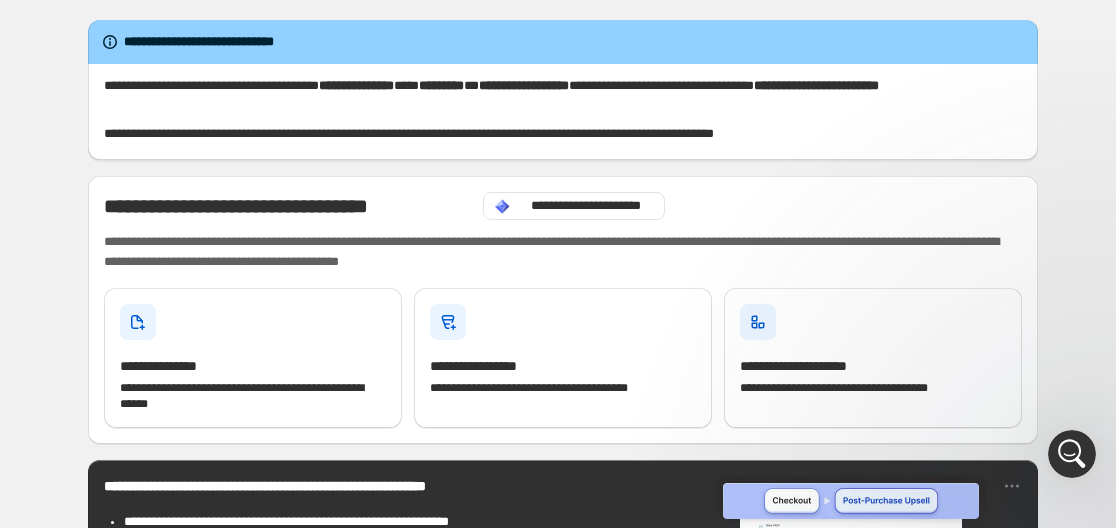 scroll, scrollTop: 0, scrollLeft: 0, axis: both 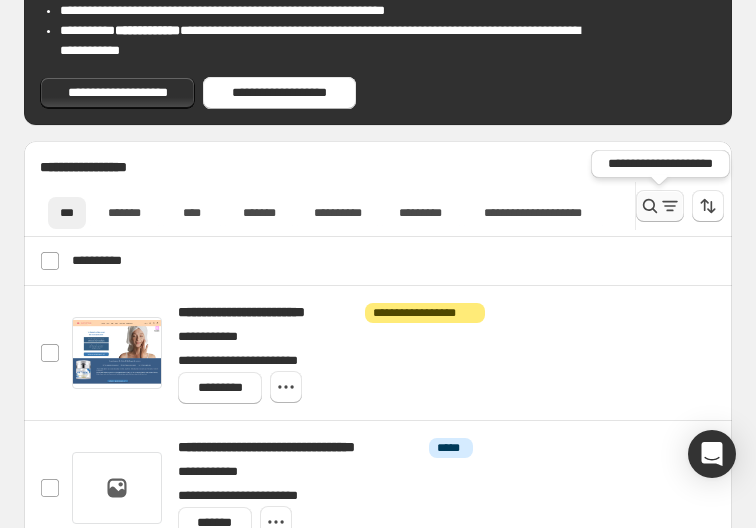 click 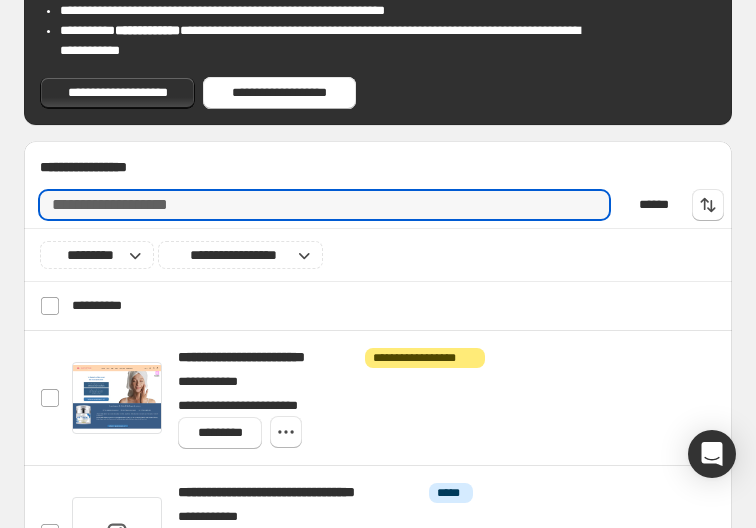 click on "******" at bounding box center [654, 205] 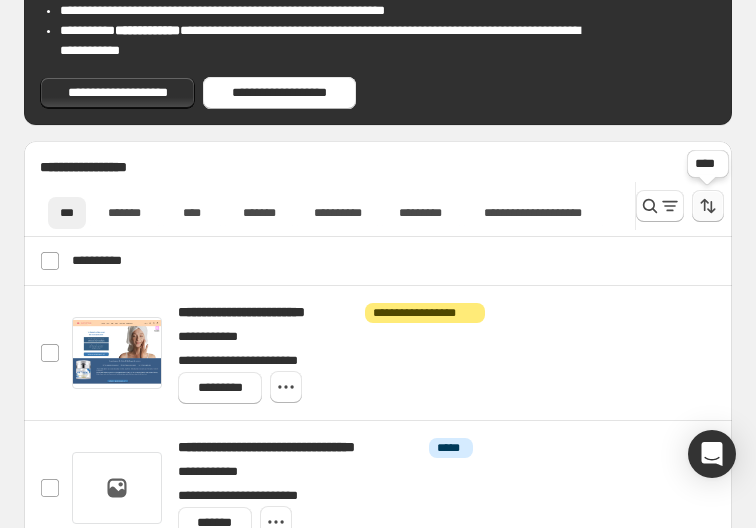 click 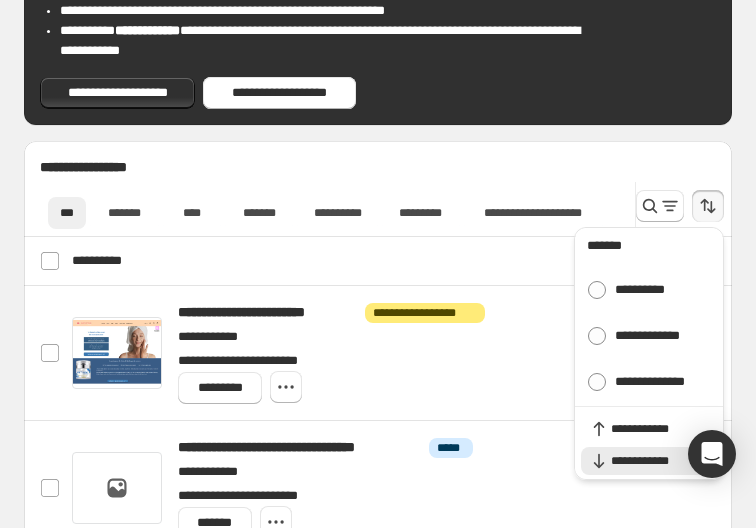 click on "**********" at bounding box center (378, 209) 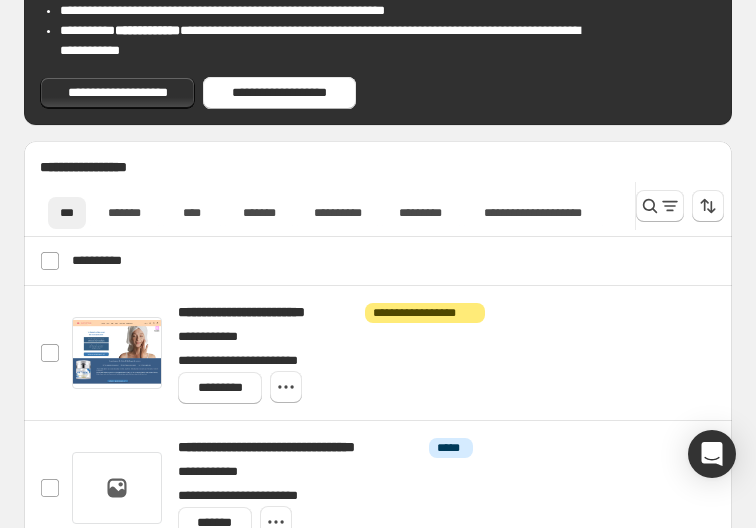 scroll, scrollTop: 0, scrollLeft: 0, axis: both 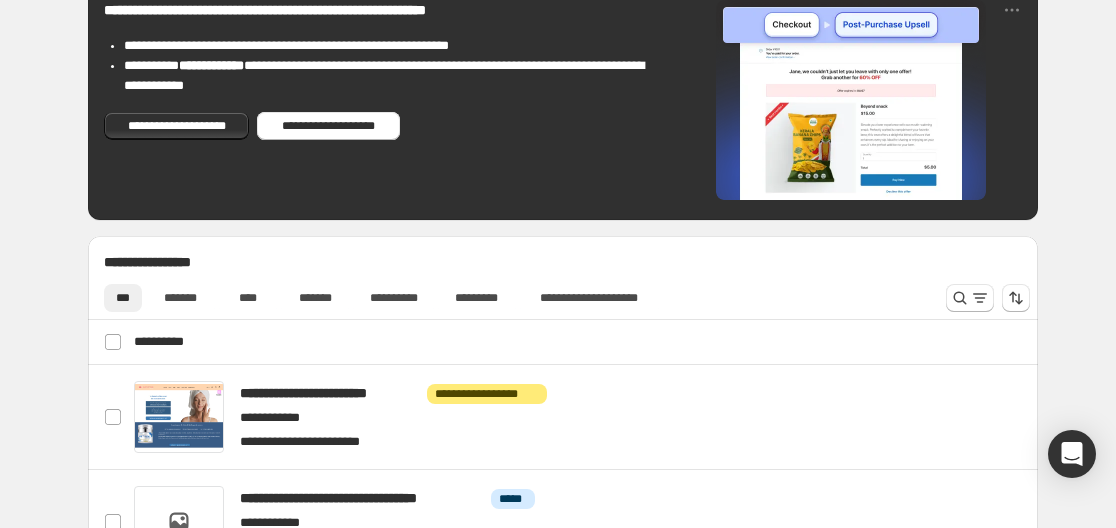 drag, startPoint x: 982, startPoint y: 299, endPoint x: 984, endPoint y: 325, distance: 26.076809 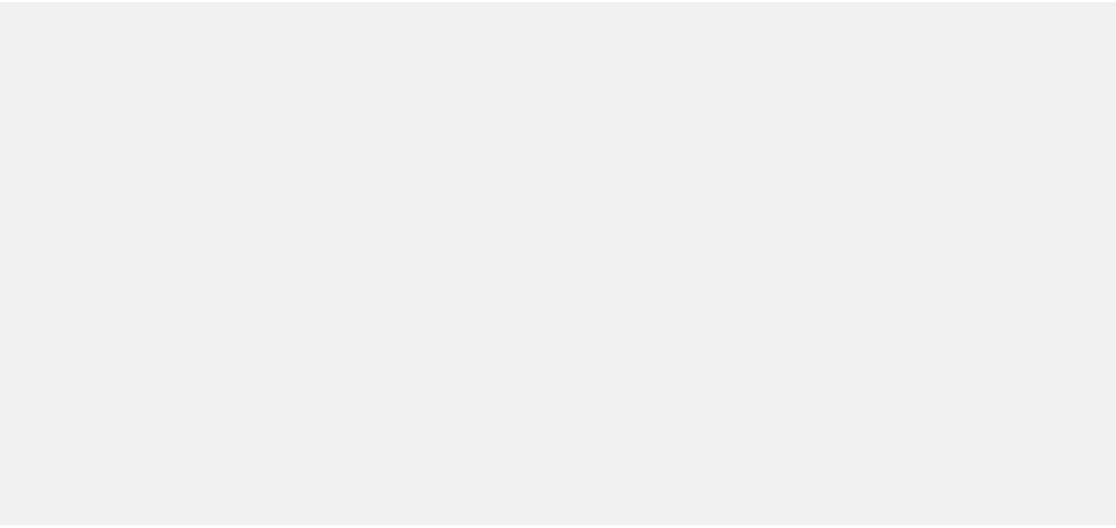 scroll, scrollTop: 0, scrollLeft: 0, axis: both 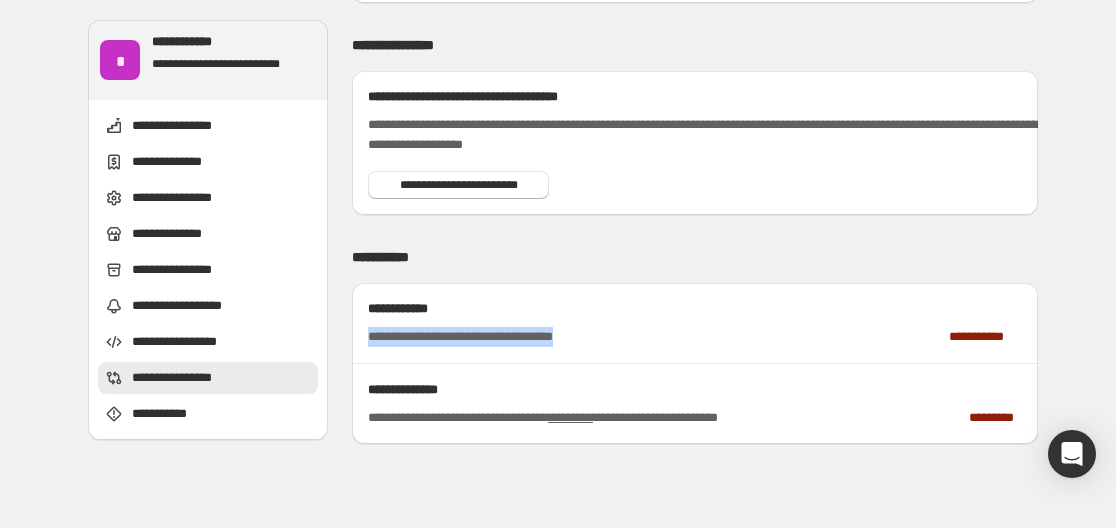 drag, startPoint x: 614, startPoint y: 331, endPoint x: 361, endPoint y: 320, distance: 253.23901 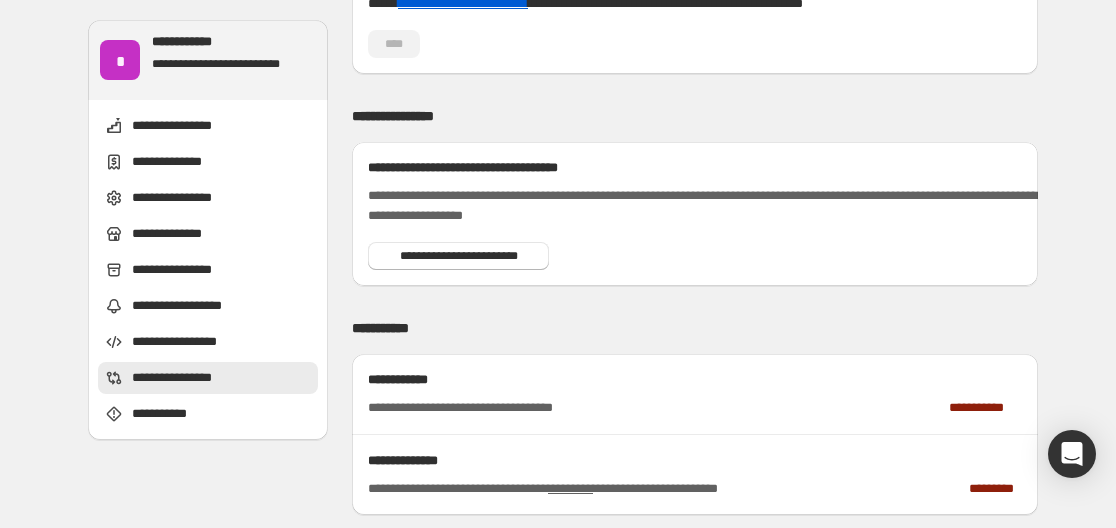 scroll, scrollTop: 2806, scrollLeft: 0, axis: vertical 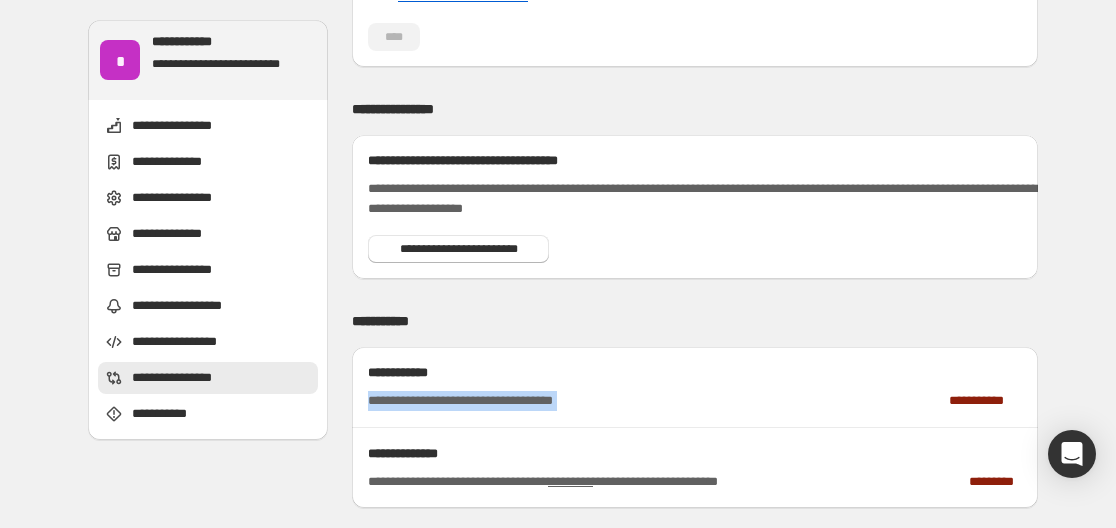 drag, startPoint x: 645, startPoint y: 407, endPoint x: 362, endPoint y: 388, distance: 283.6371 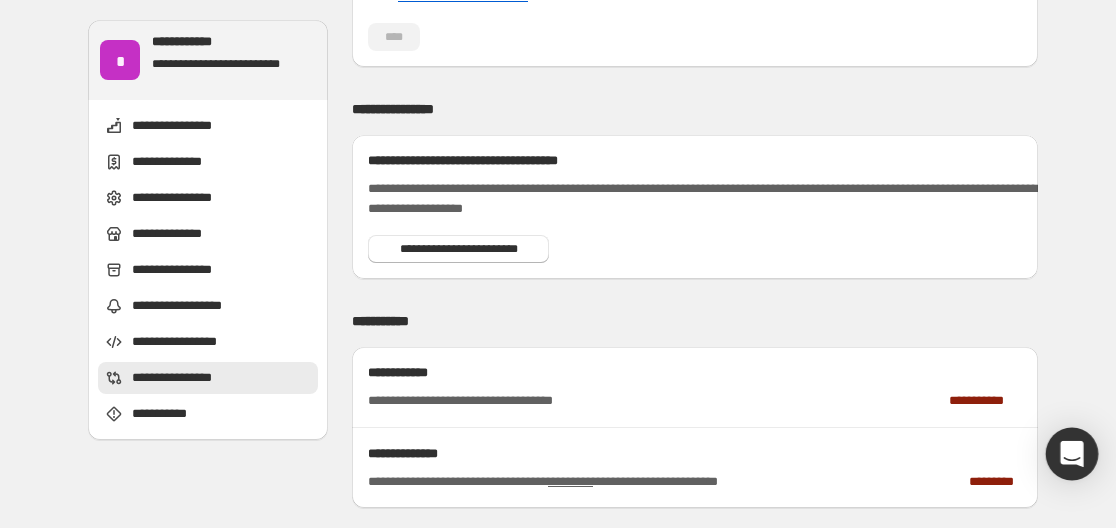 click 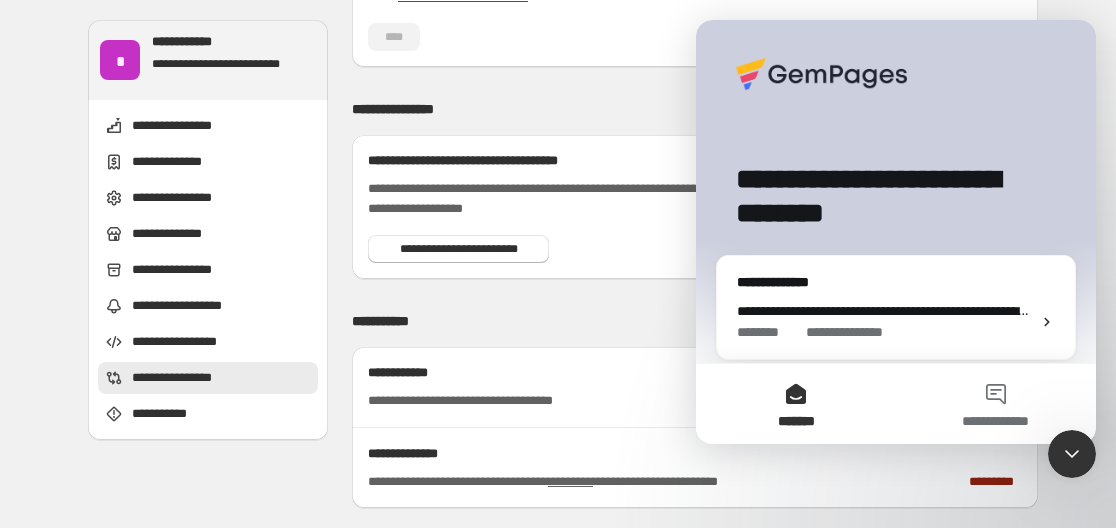 scroll, scrollTop: 0, scrollLeft: 0, axis: both 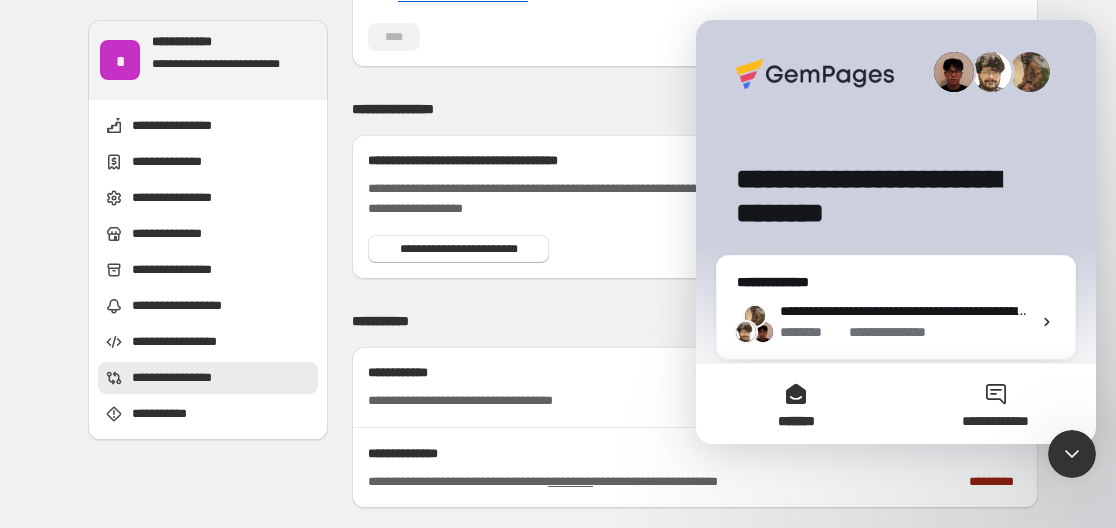 click on "**********" at bounding box center (996, 404) 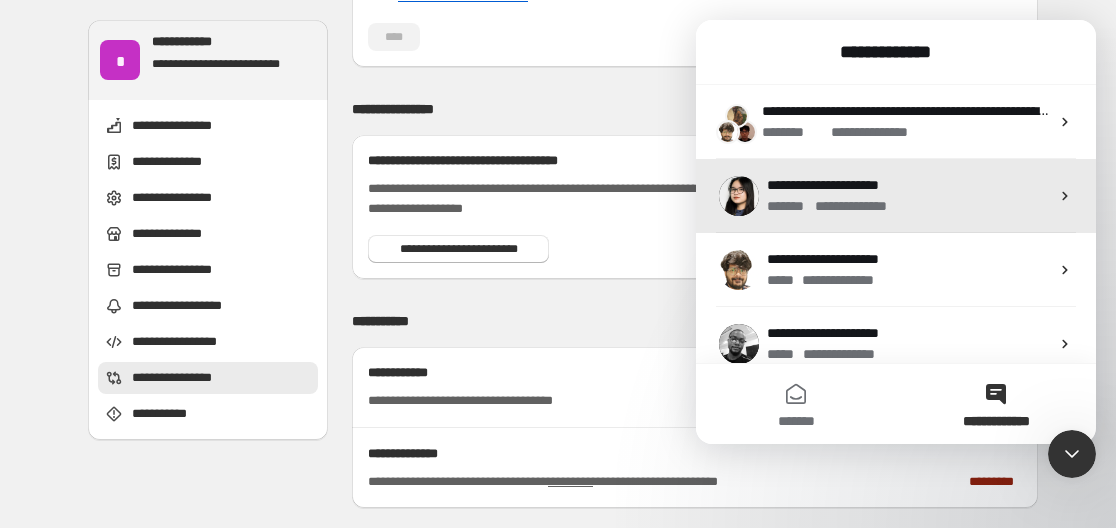 click on "**********" at bounding box center (823, 185) 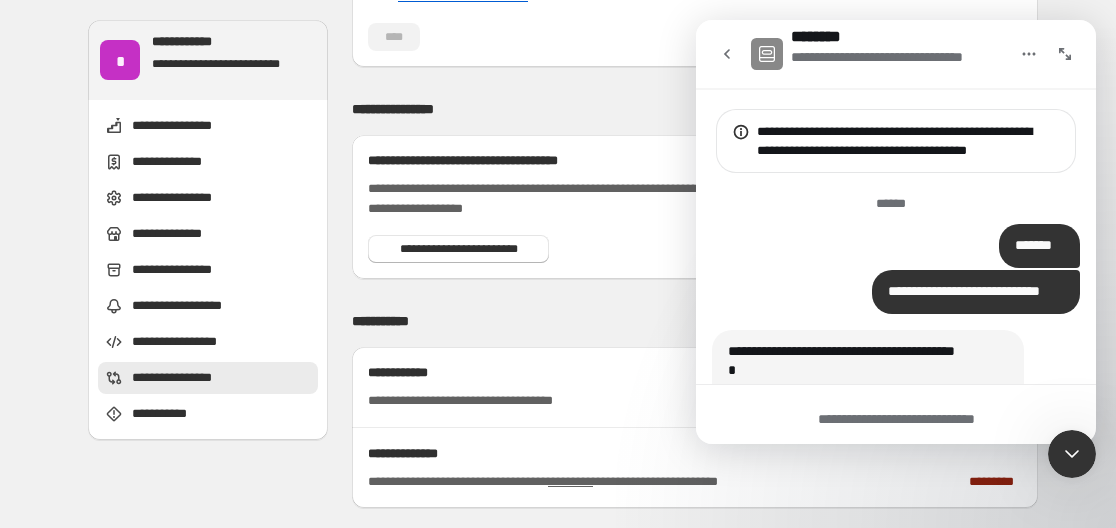 scroll, scrollTop: 3144, scrollLeft: 0, axis: vertical 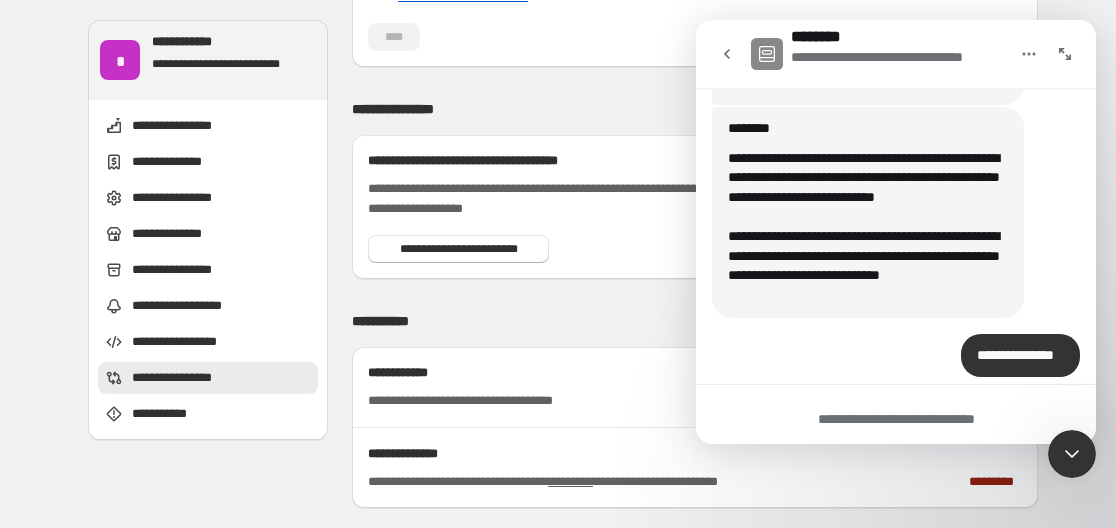 click on "**********" at bounding box center [896, 419] 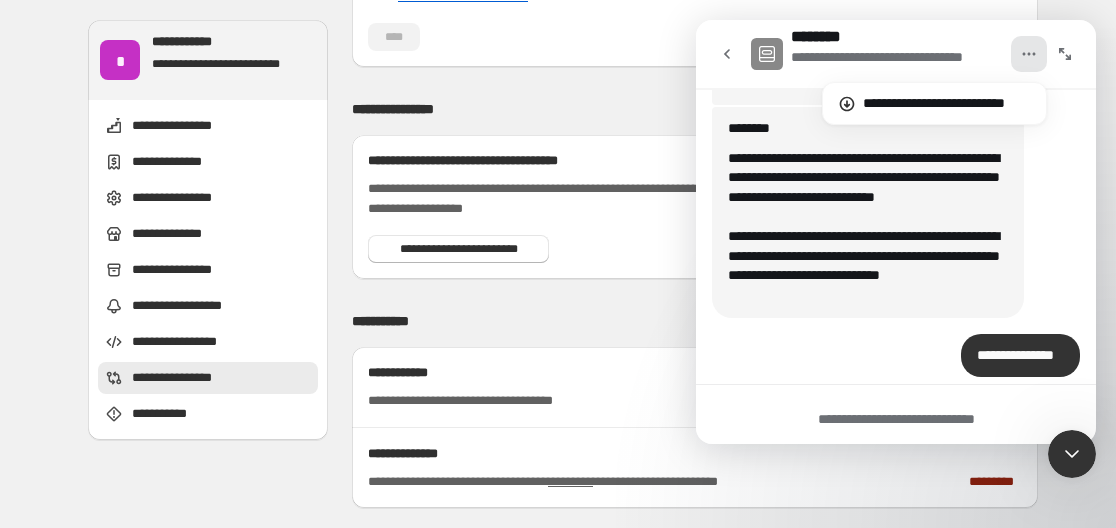 click 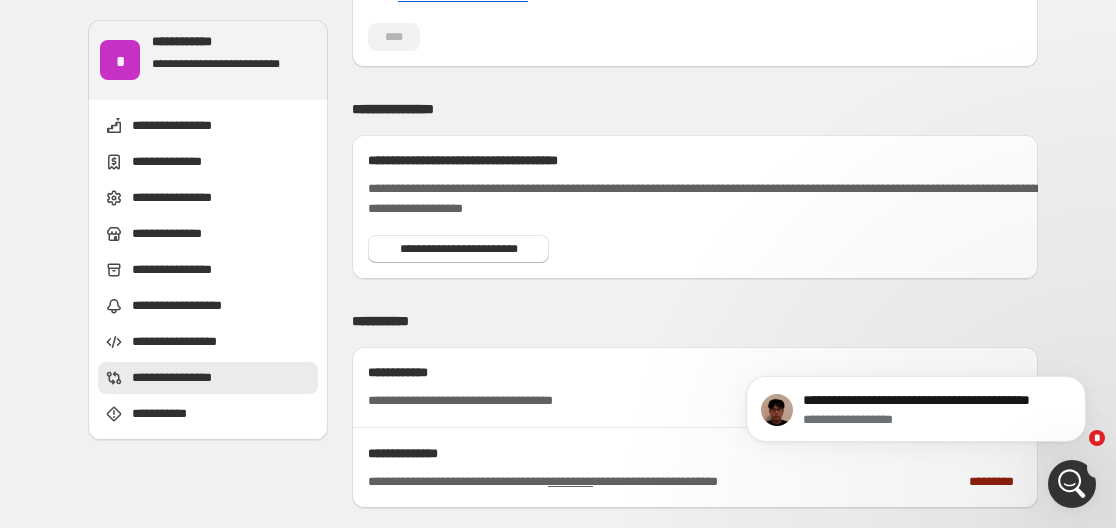 scroll, scrollTop: 0, scrollLeft: 0, axis: both 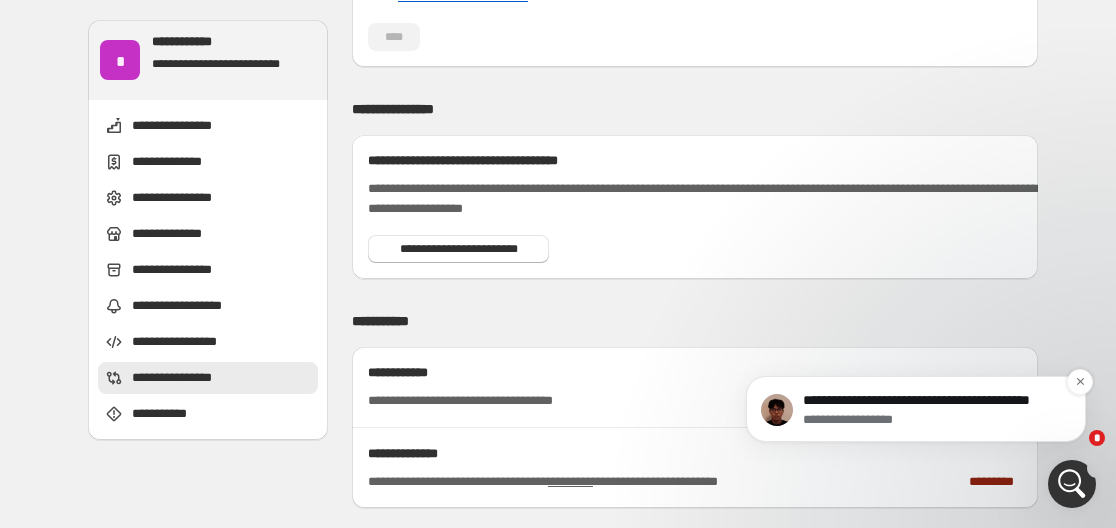 click on "**********" at bounding box center (932, 401) 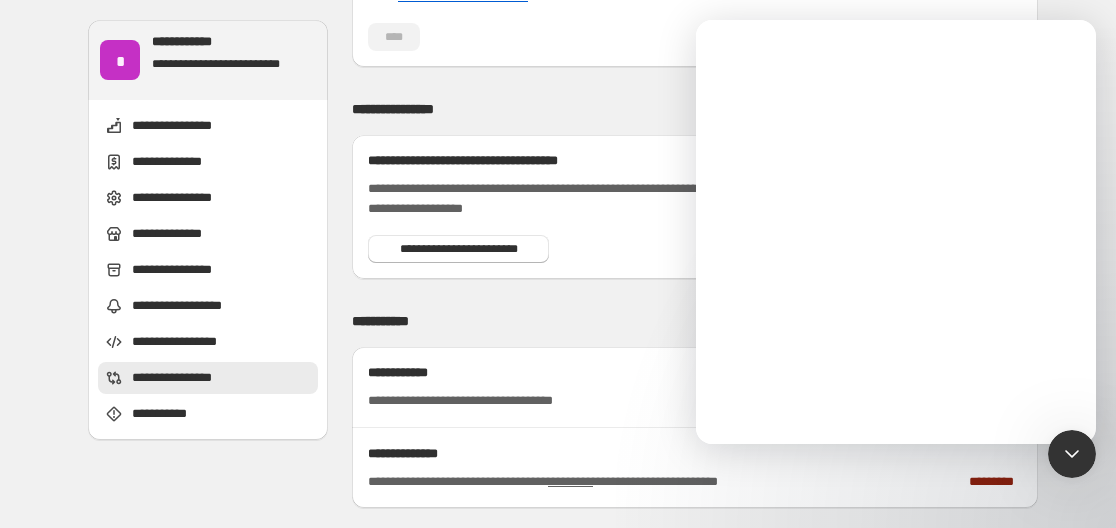 scroll, scrollTop: 0, scrollLeft: 0, axis: both 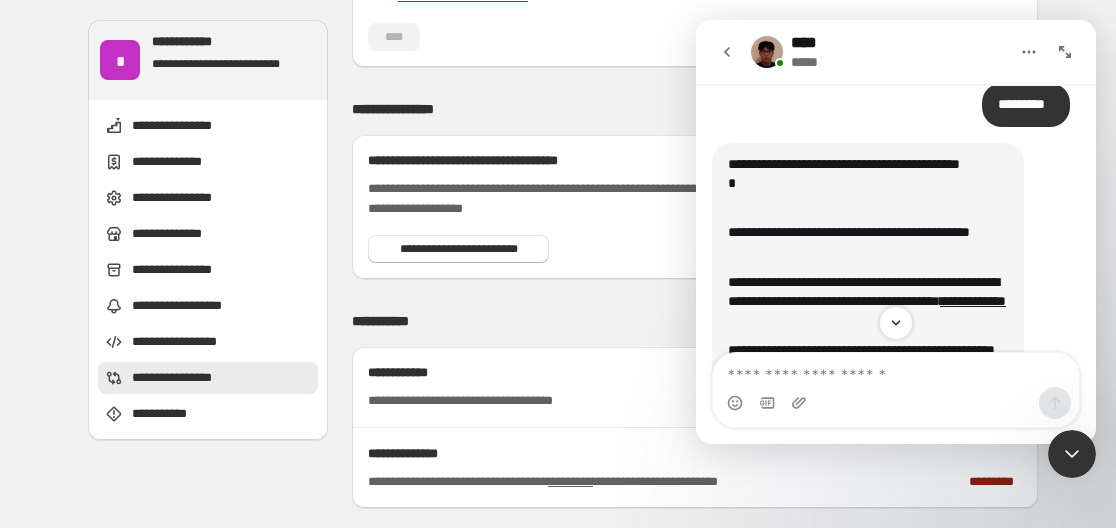 click at bounding box center (896, 370) 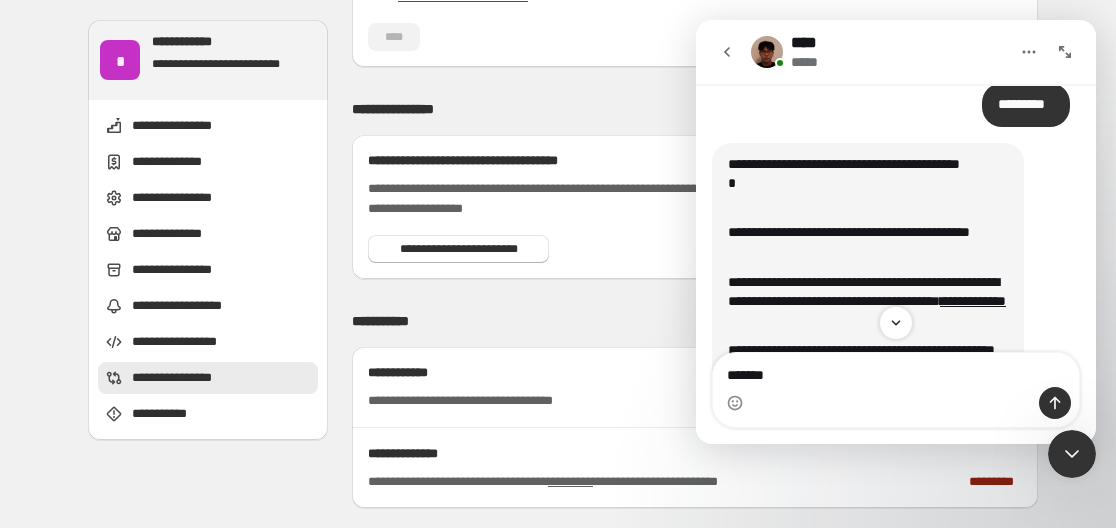 type on "*******" 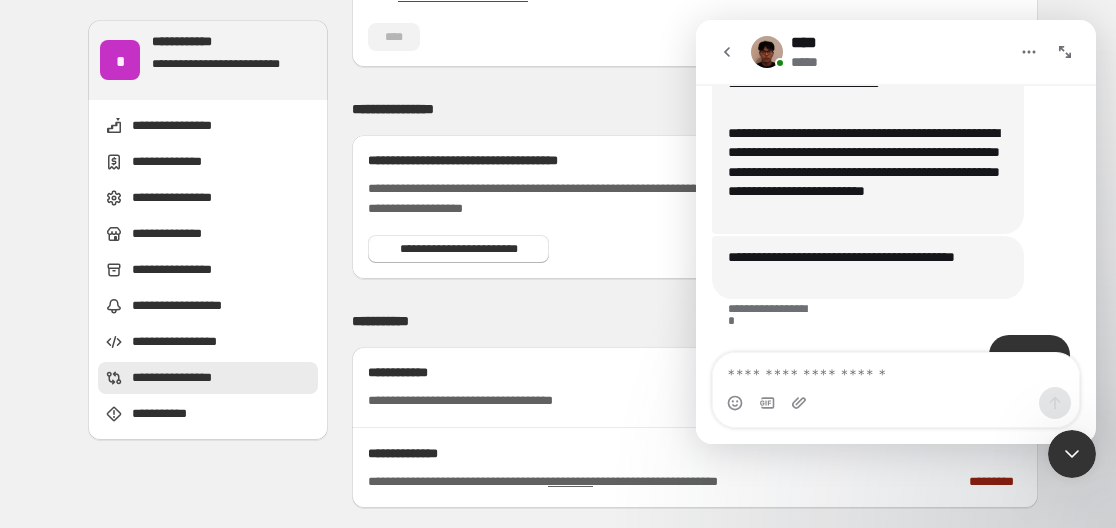 scroll, scrollTop: 775, scrollLeft: 0, axis: vertical 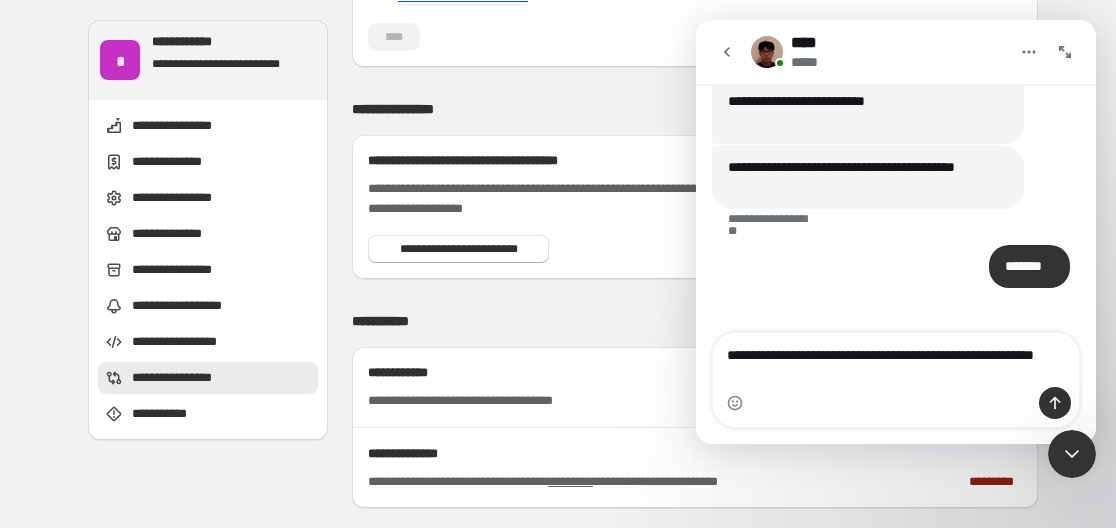 drag, startPoint x: 960, startPoint y: 357, endPoint x: 912, endPoint y: 351, distance: 48.373547 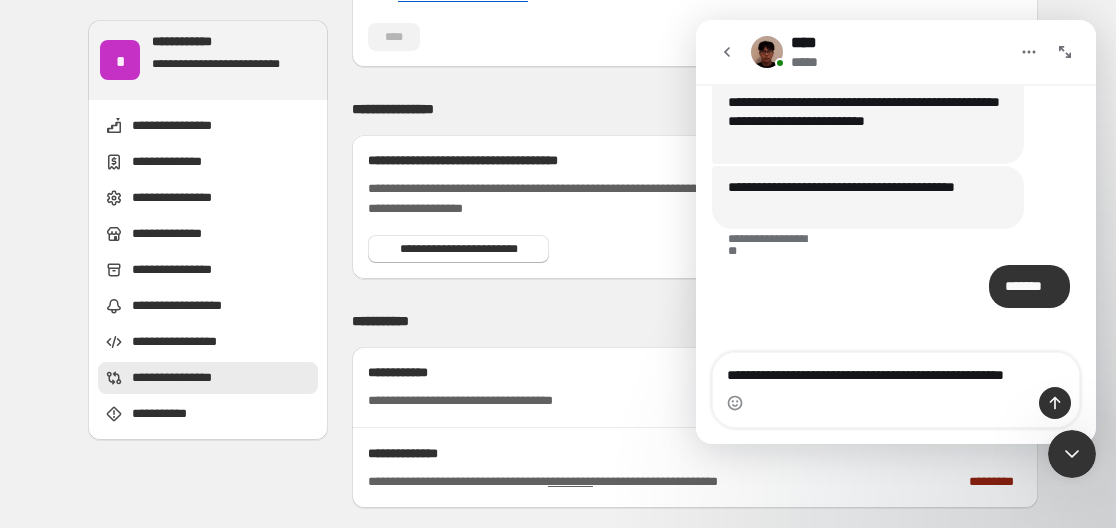 scroll, scrollTop: 775, scrollLeft: 0, axis: vertical 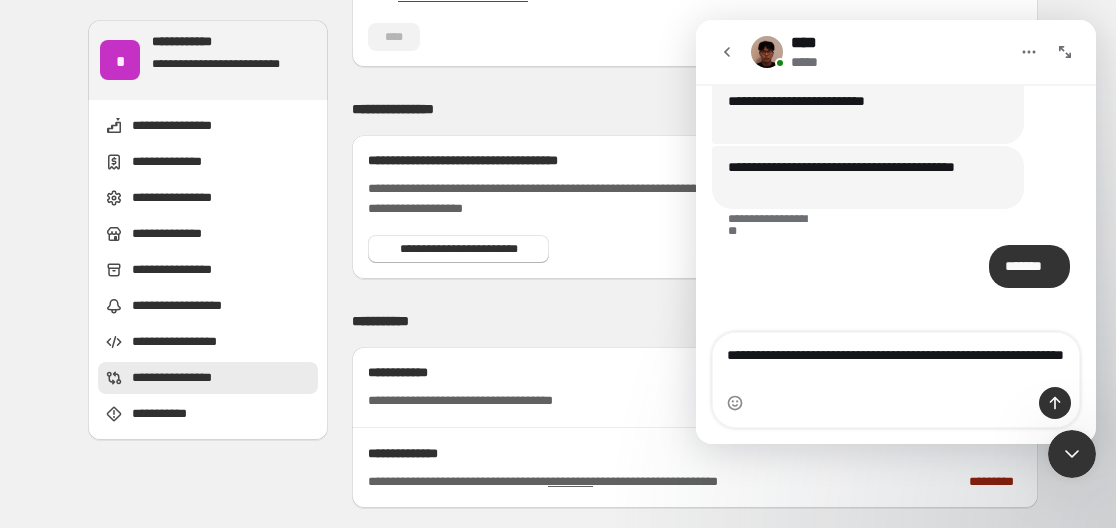 click on "**********" at bounding box center (896, 360) 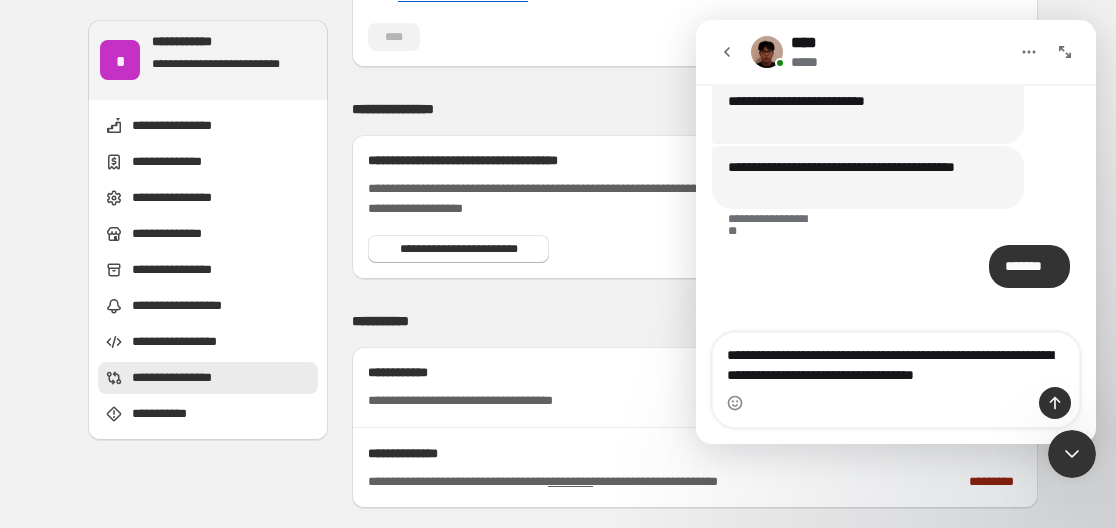 type on "**********" 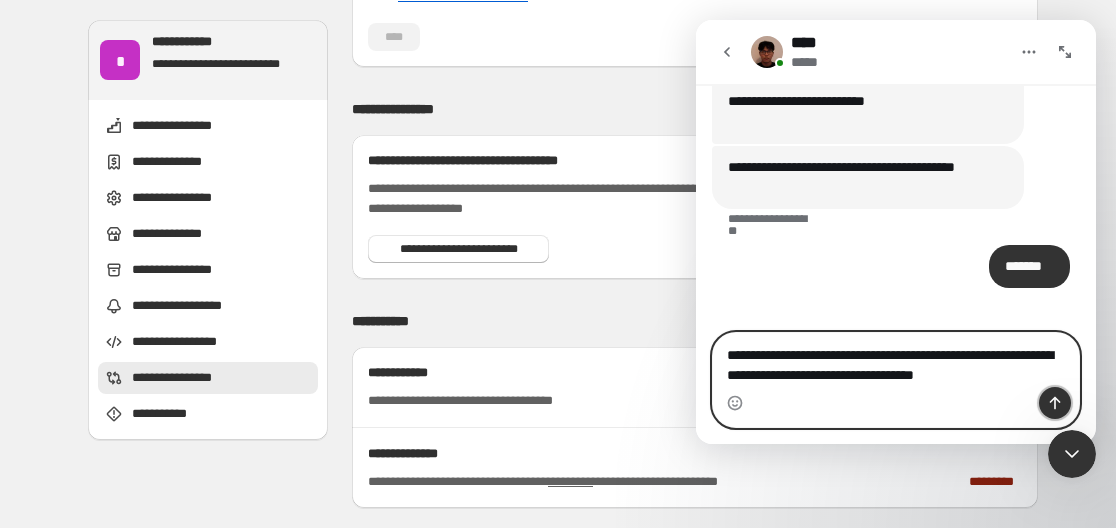 click 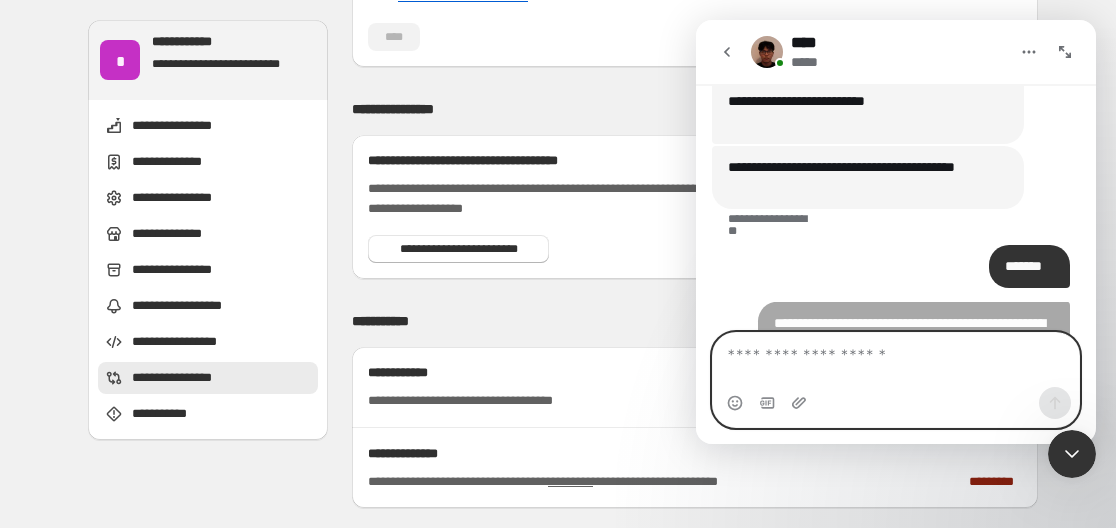 scroll, scrollTop: 860, scrollLeft: 0, axis: vertical 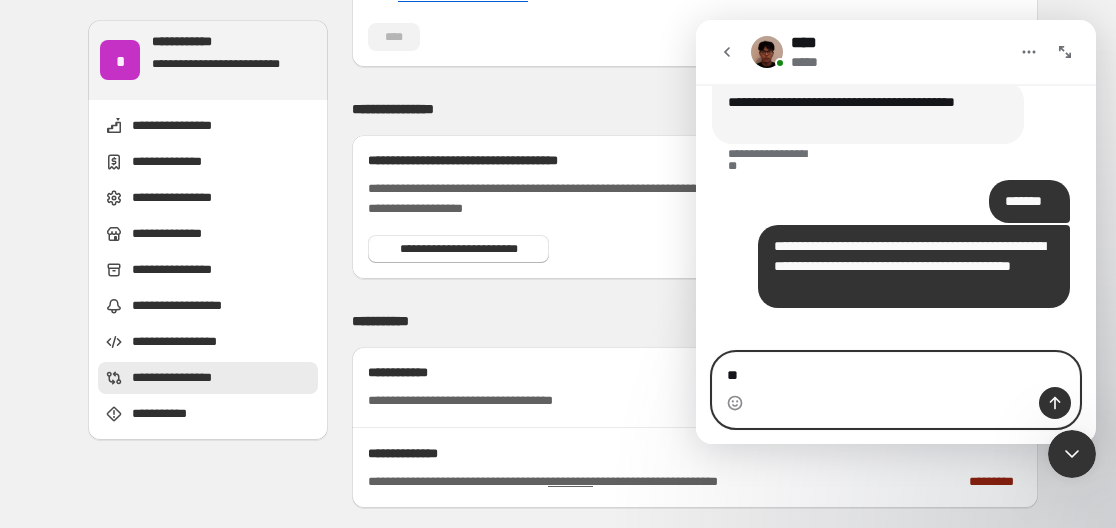 type on "***" 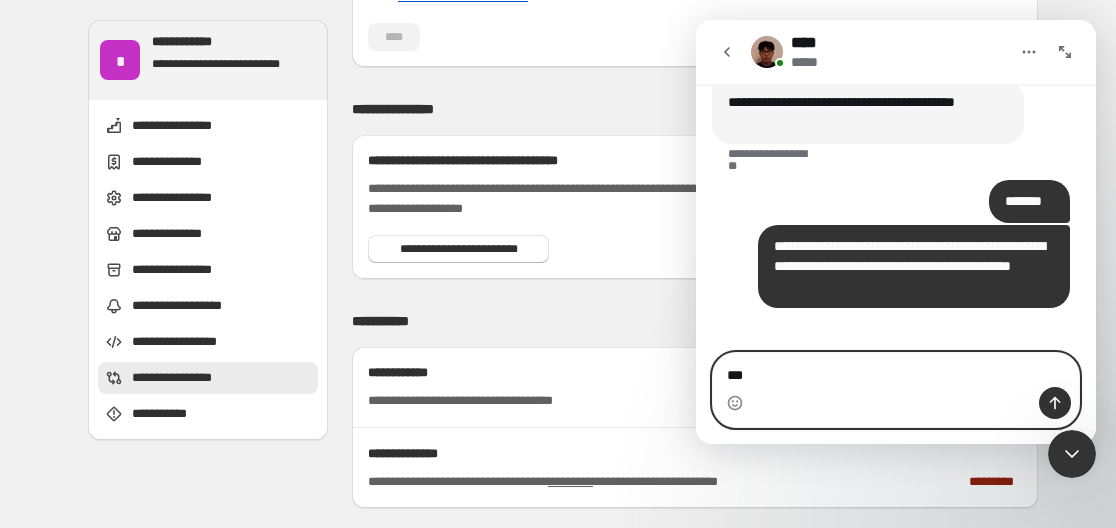 type 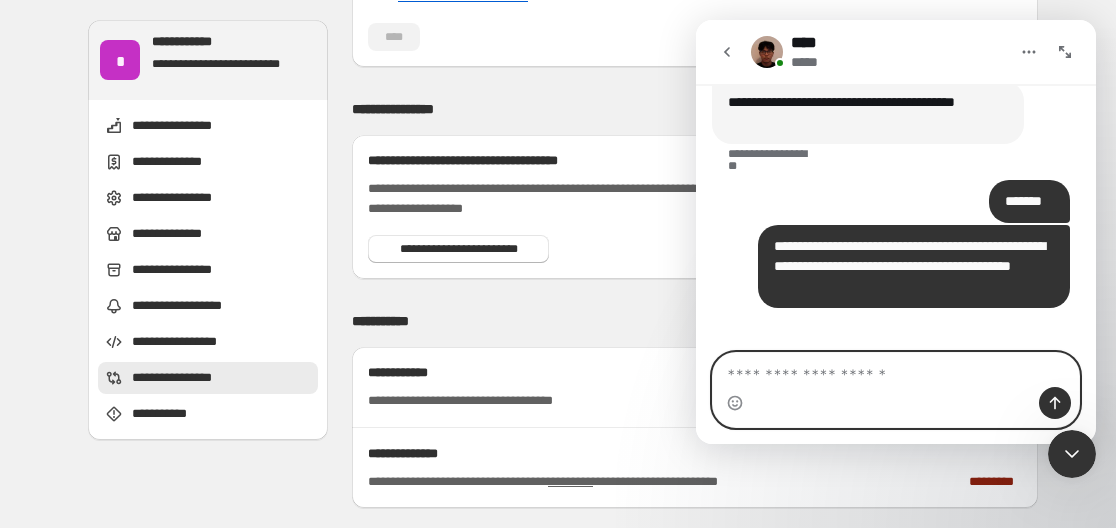 scroll, scrollTop: 905, scrollLeft: 0, axis: vertical 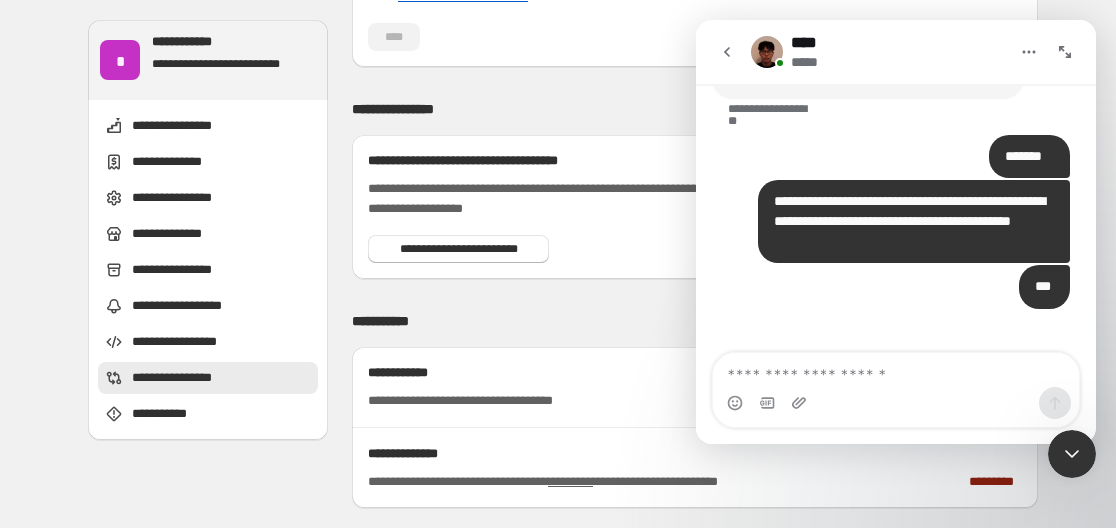 click 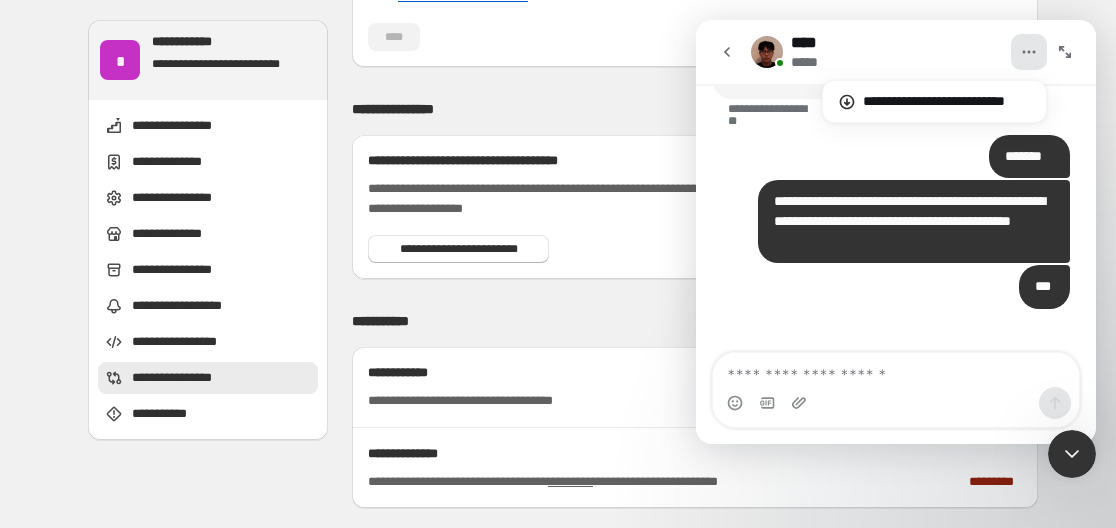 click on "**** *****" at bounding box center (880, 52) 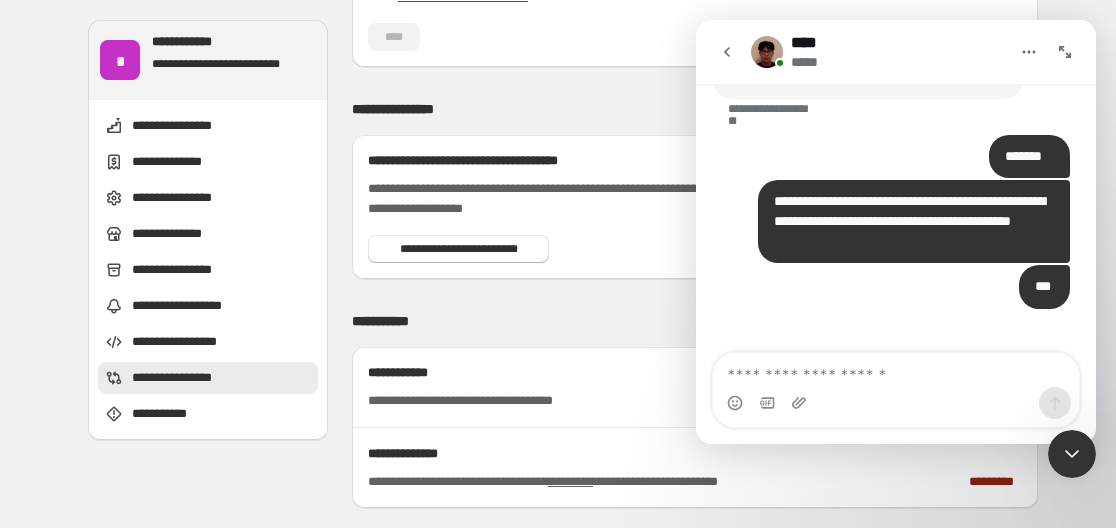 scroll, scrollTop: 905, scrollLeft: 0, axis: vertical 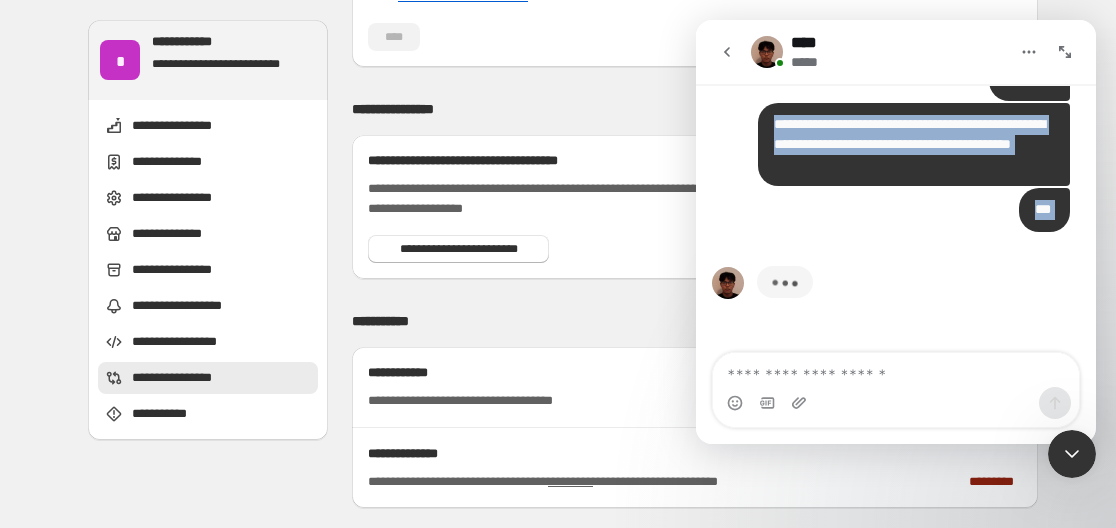 drag, startPoint x: 774, startPoint y: 223, endPoint x: 834, endPoint y: 257, distance: 68.96376 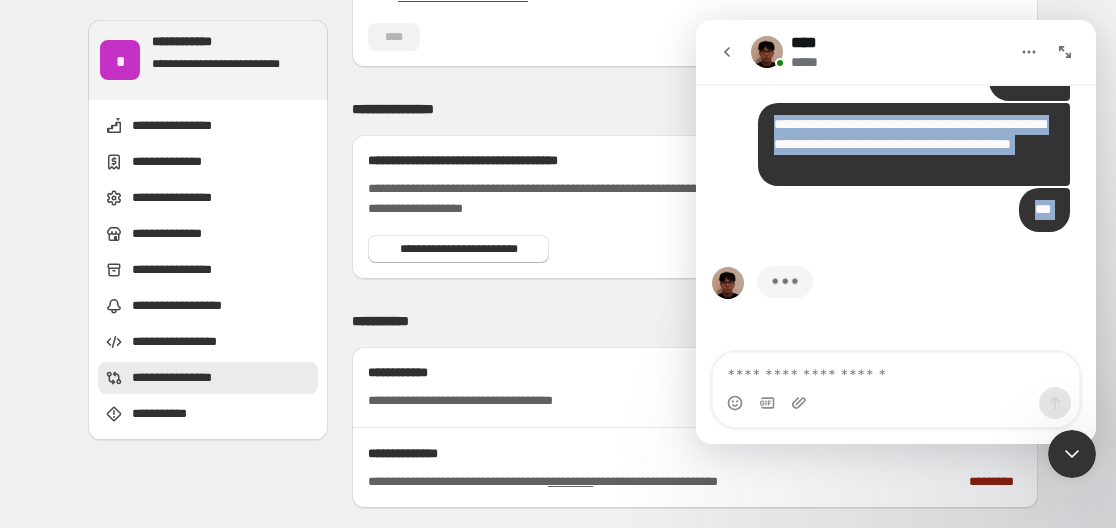 click on "**********" at bounding box center (891, -268) 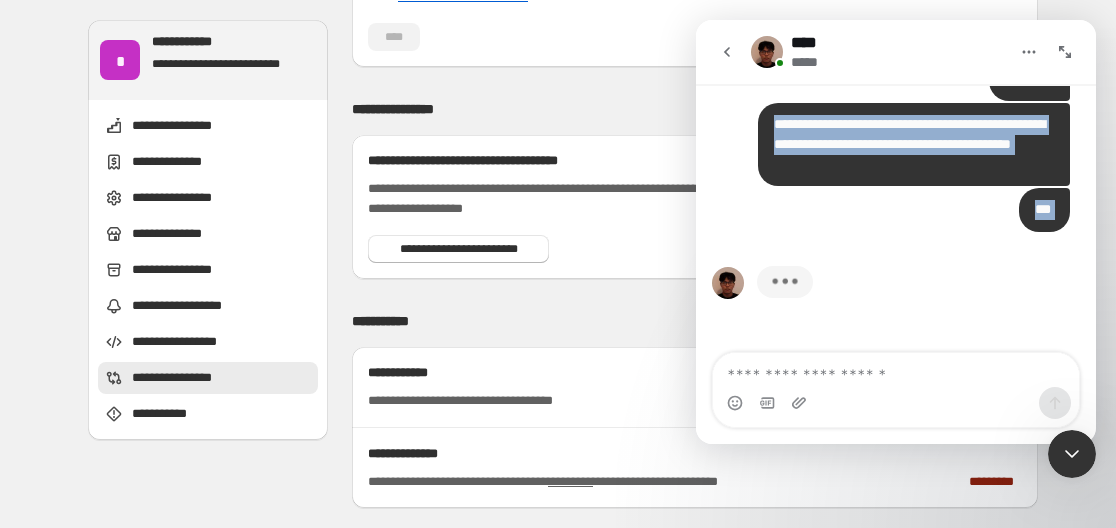 copy on "**********" 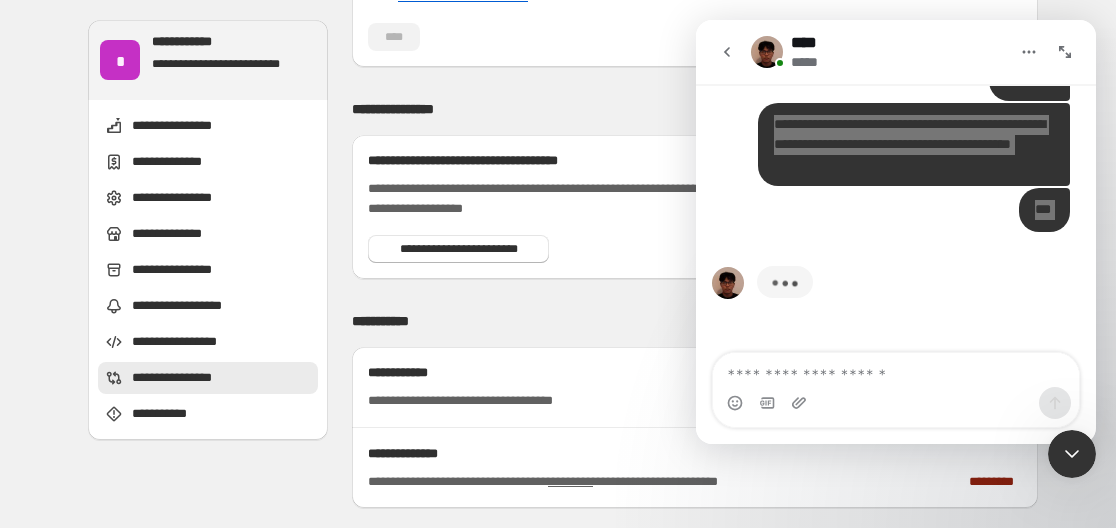 click on "**********" at bounding box center [563, -1003] 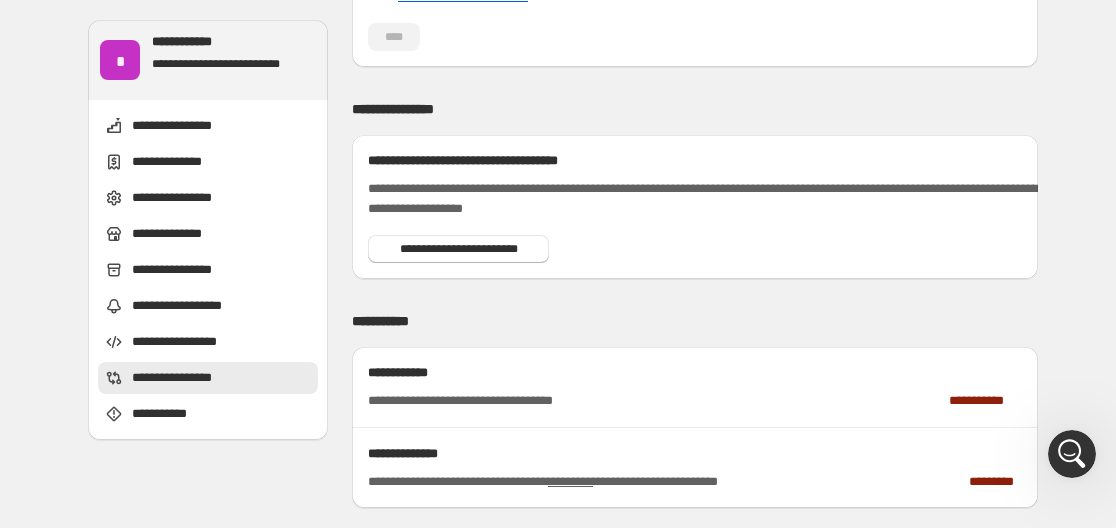 click 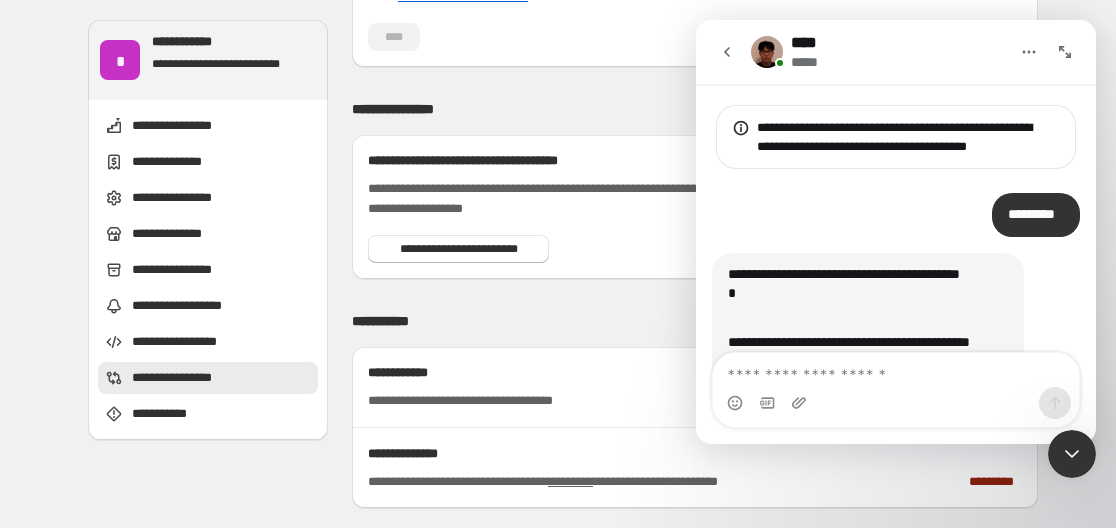 scroll, scrollTop: 902, scrollLeft: 0, axis: vertical 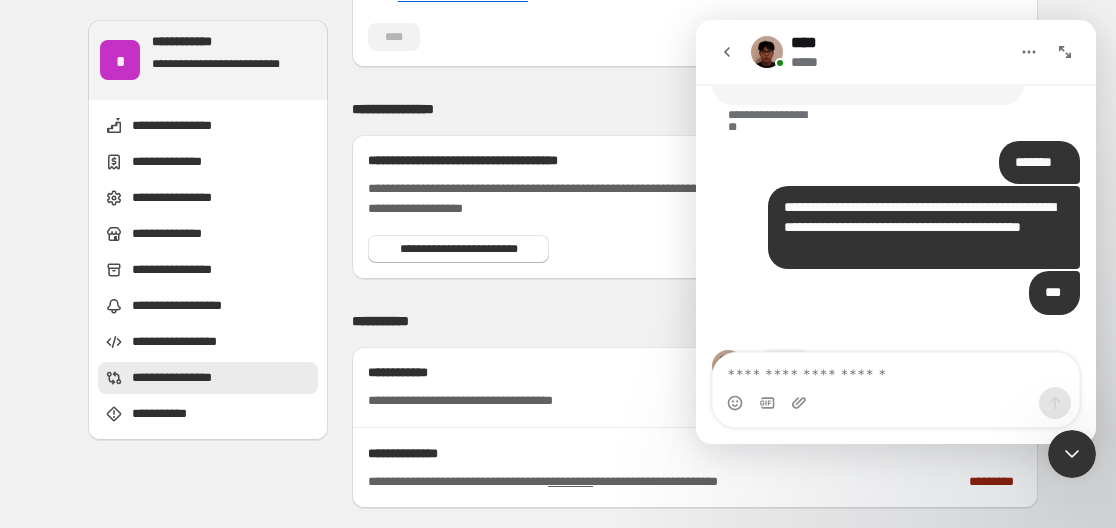 click at bounding box center [896, 370] 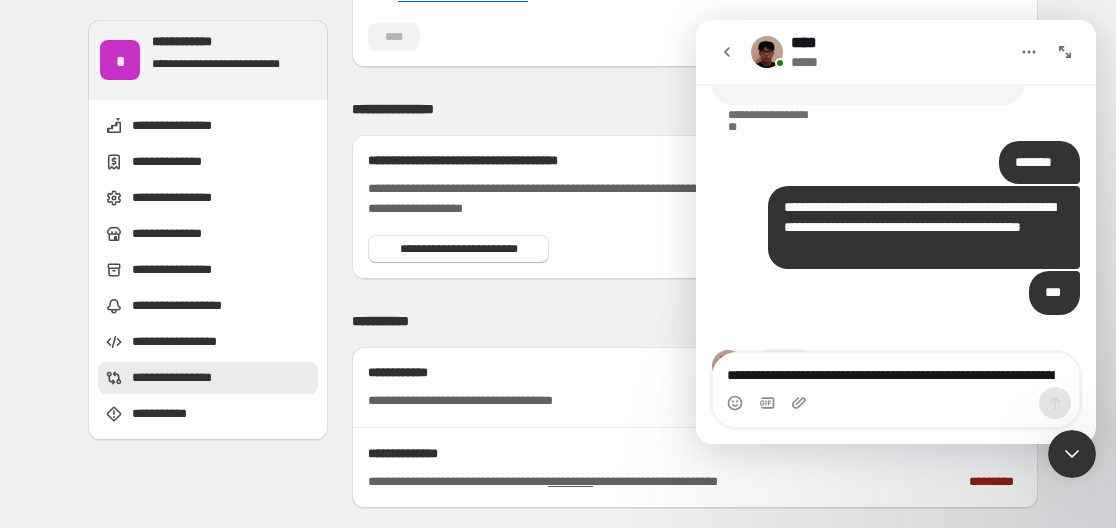 scroll, scrollTop: 17, scrollLeft: 0, axis: vertical 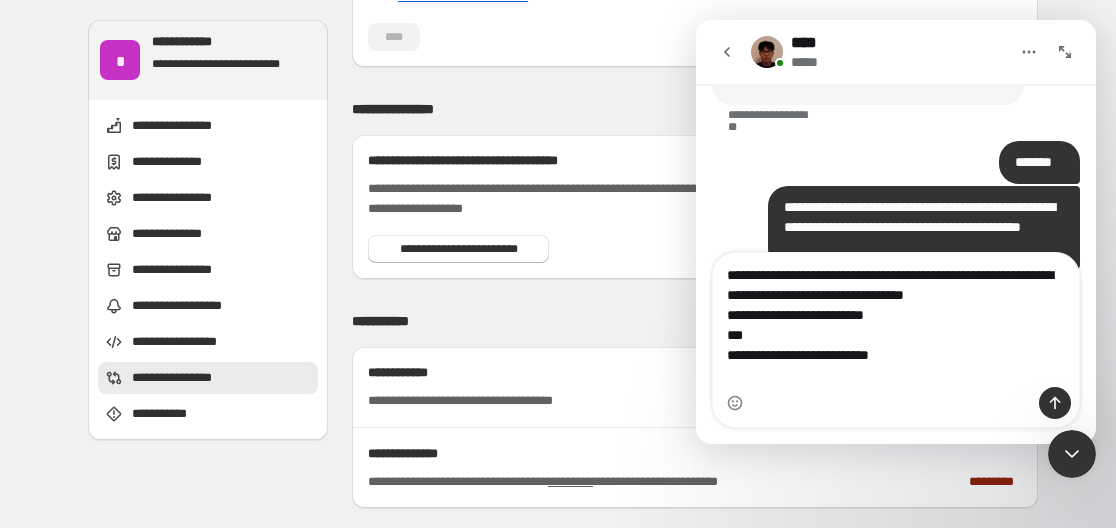 click on "**********" at bounding box center (896, 320) 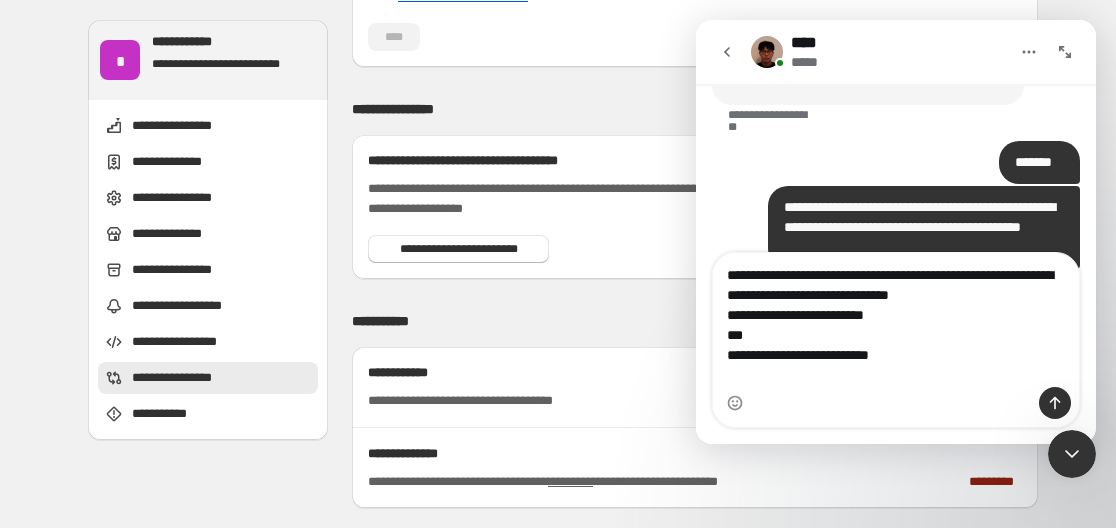 drag, startPoint x: 728, startPoint y: 314, endPoint x: 945, endPoint y: 359, distance: 221.61679 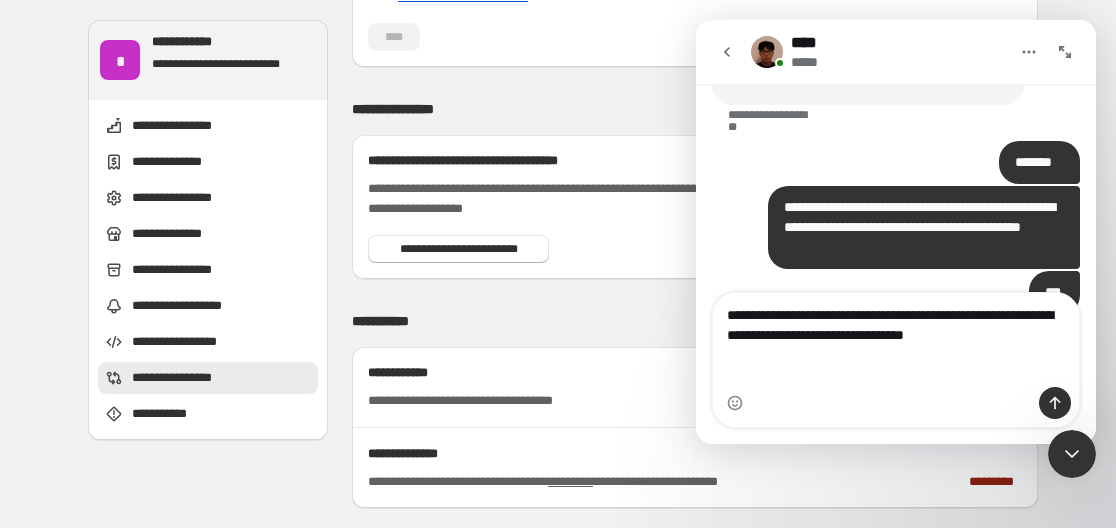 type on "**********" 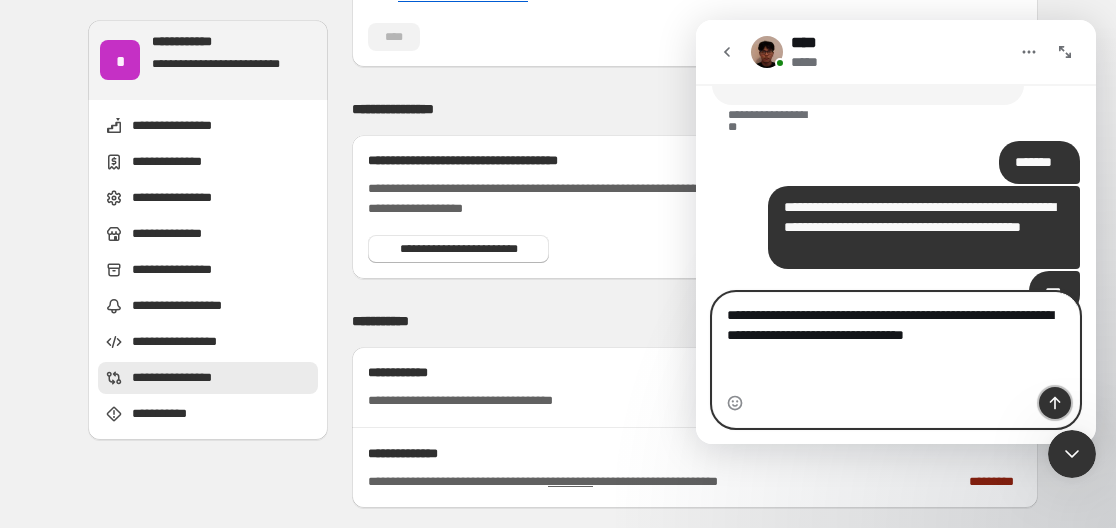 click 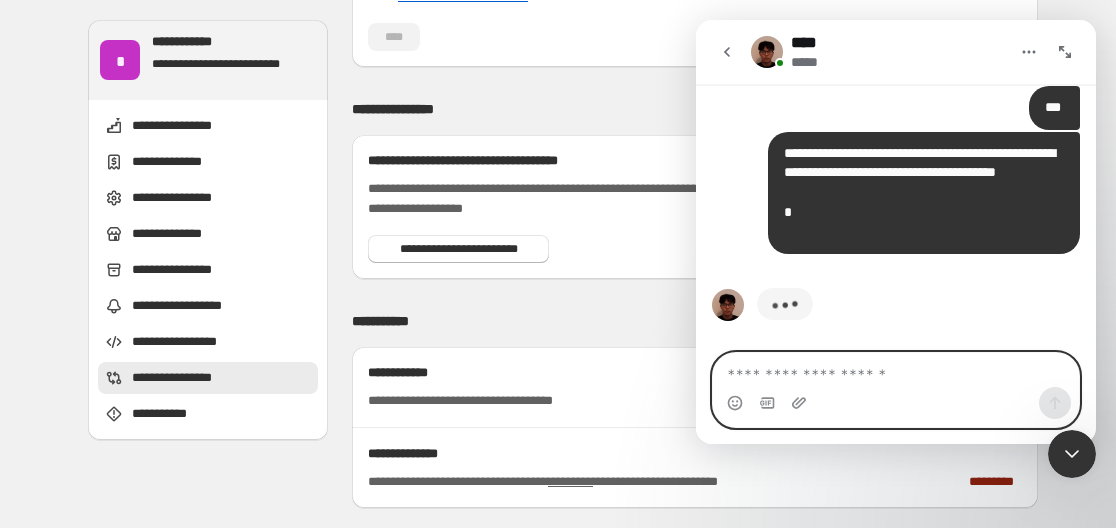 scroll, scrollTop: 1029, scrollLeft: 0, axis: vertical 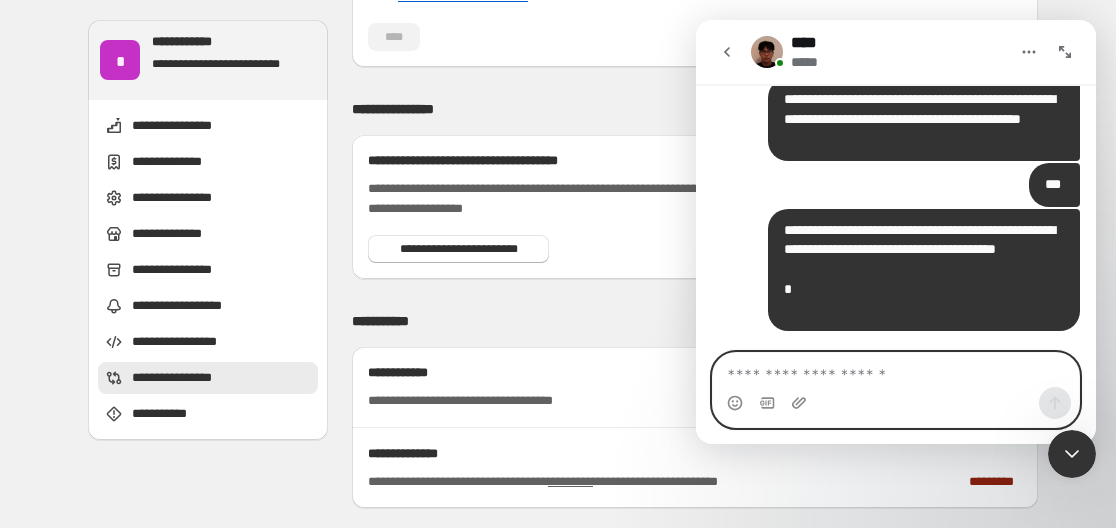 click at bounding box center (896, 370) 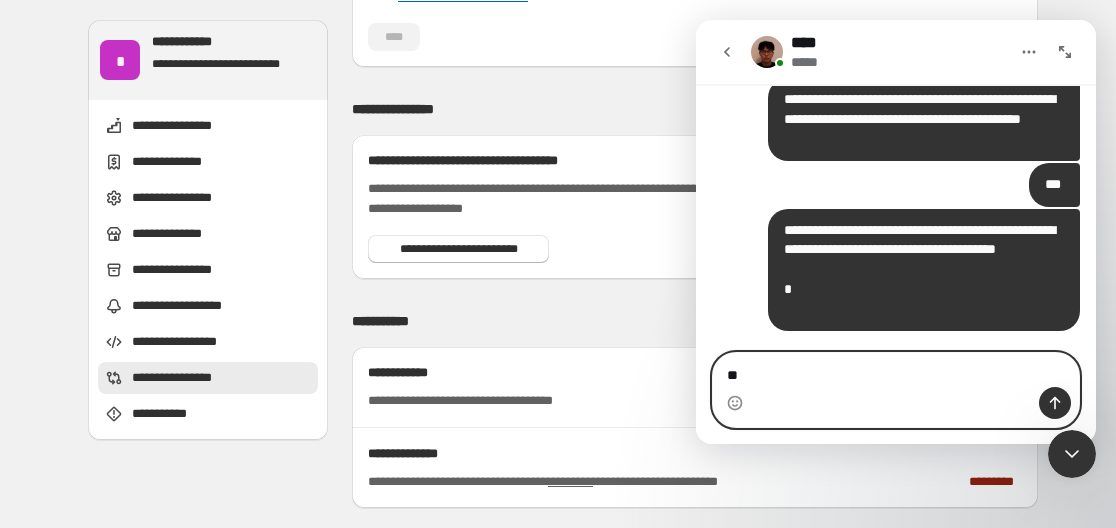 type on "*" 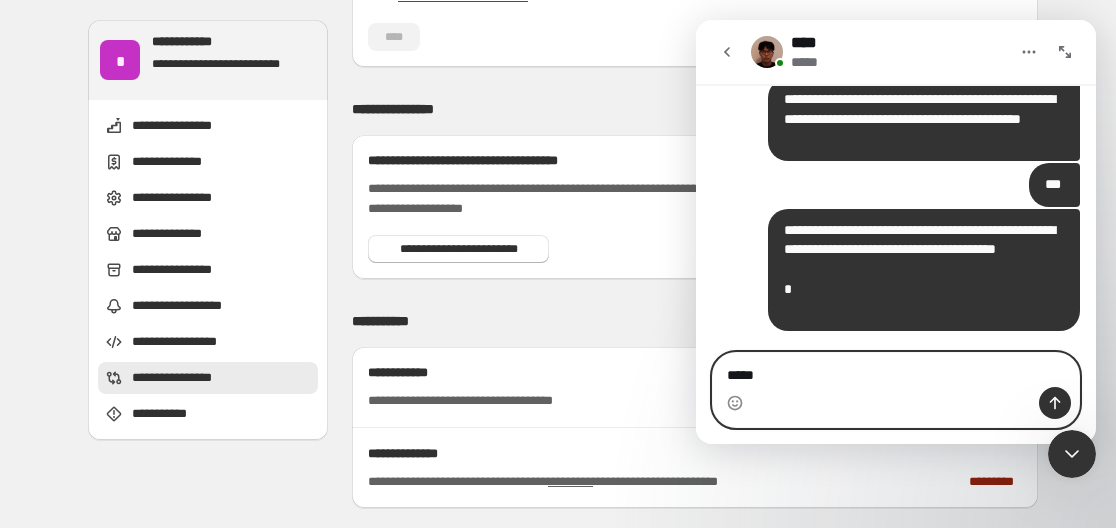 type on "*****" 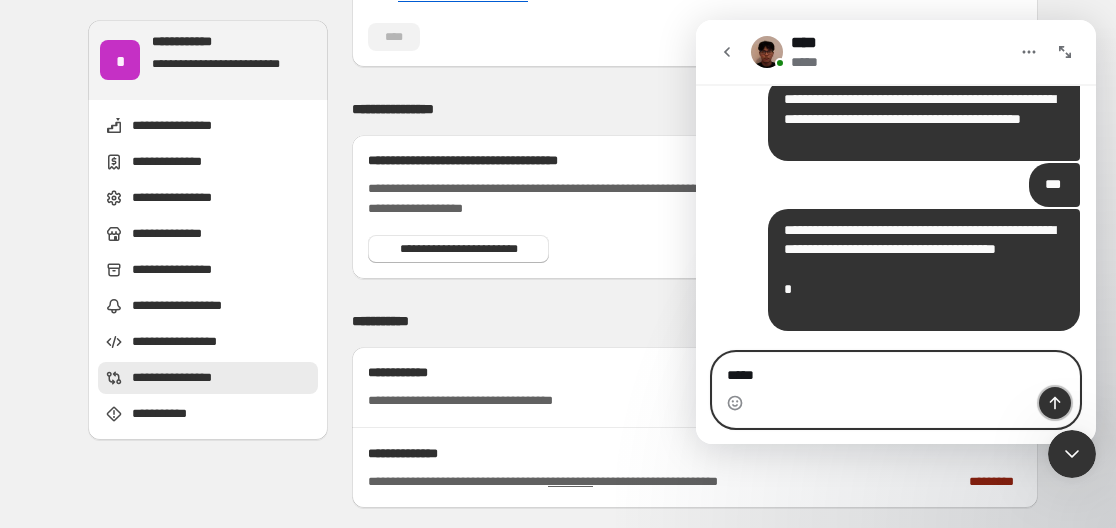 click 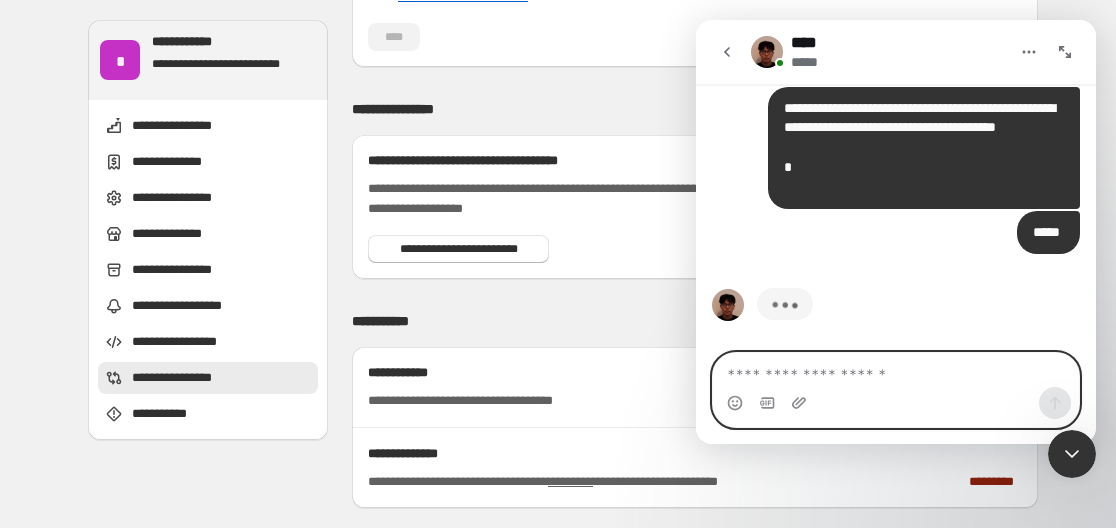 scroll, scrollTop: 1152, scrollLeft: 0, axis: vertical 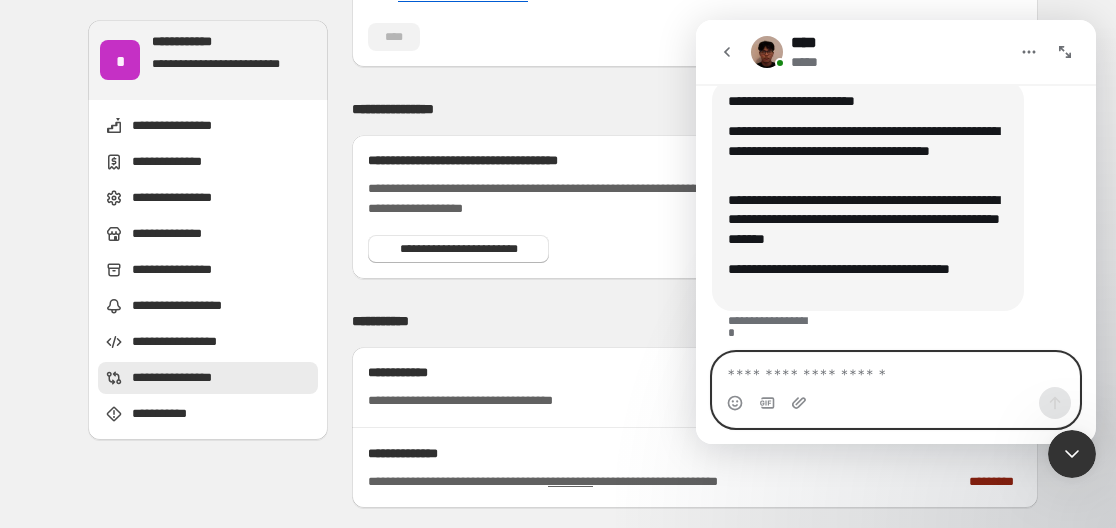 click at bounding box center [896, 370] 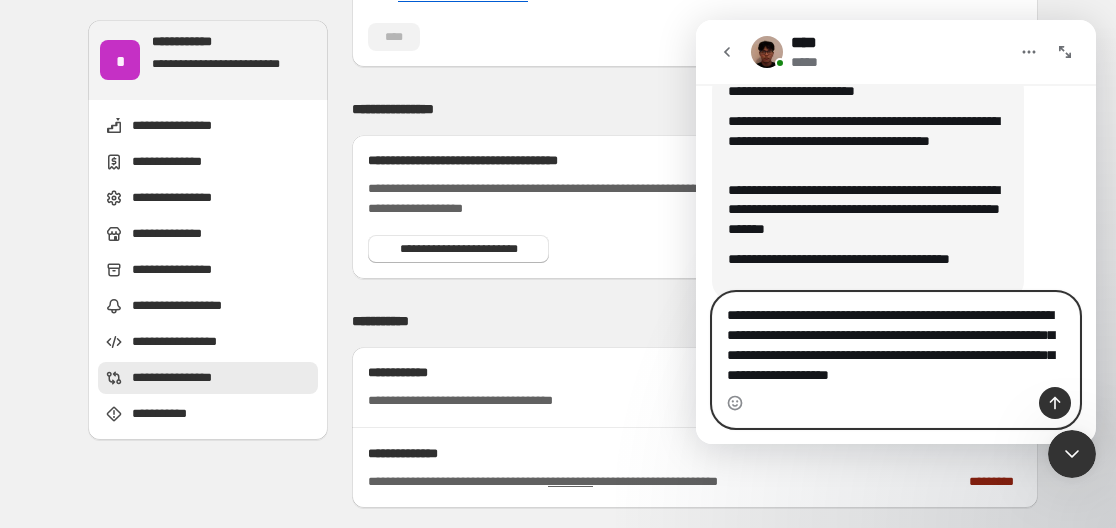 type on "**********" 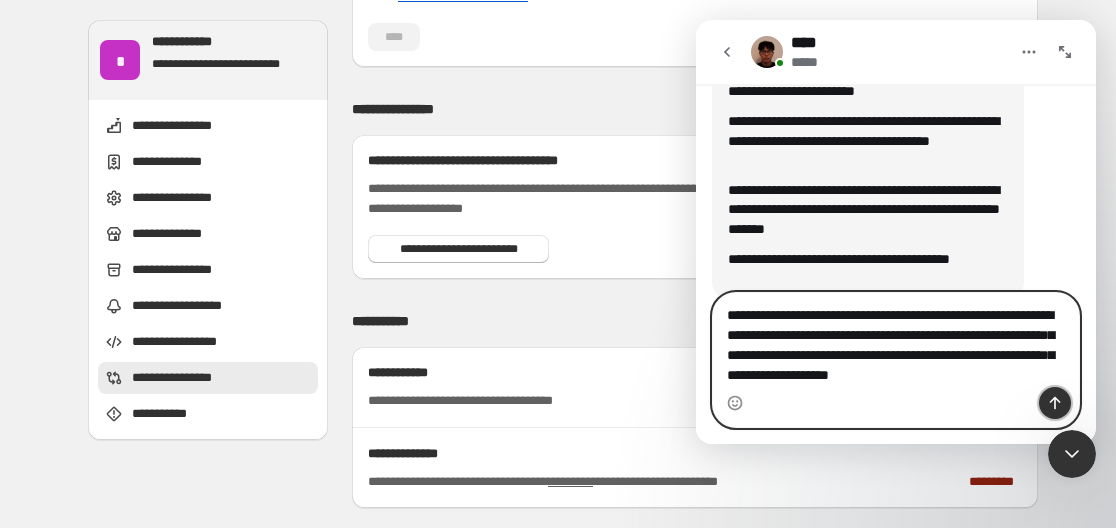 click 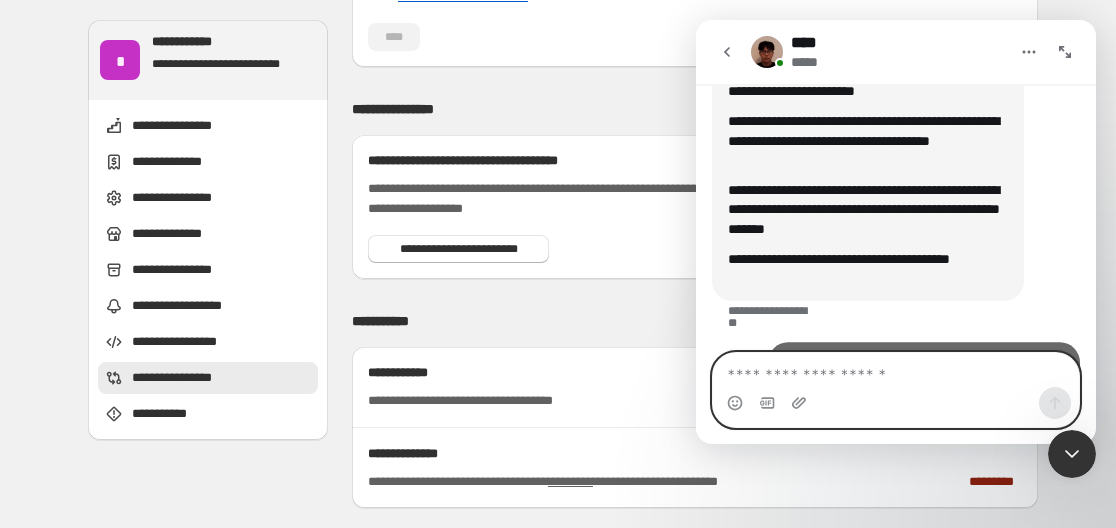 scroll, scrollTop: 1459, scrollLeft: 0, axis: vertical 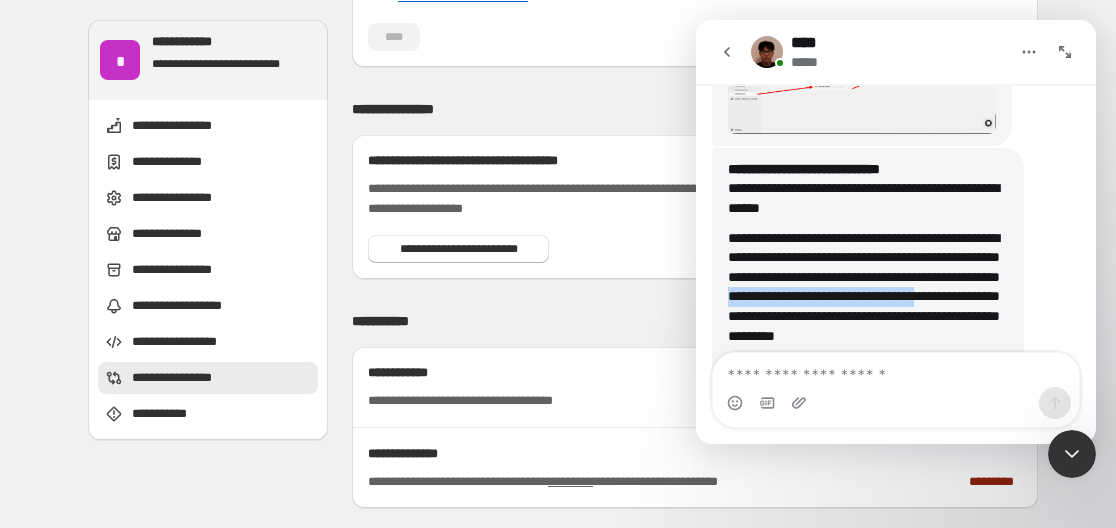 drag, startPoint x: 1085, startPoint y: 322, endPoint x: 1086, endPoint y: 340, distance: 18.027756 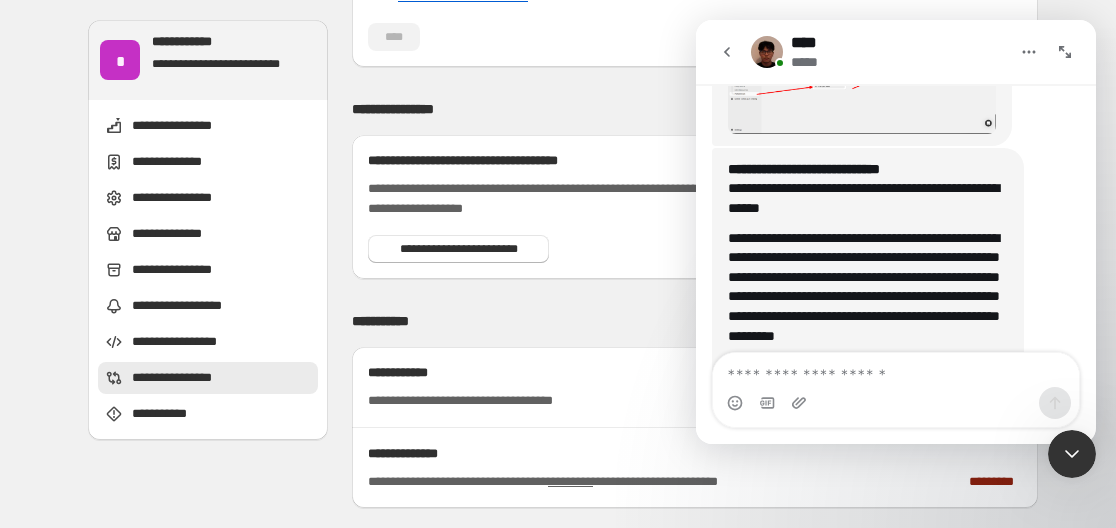 click on "**********" at bounding box center (896, 354) 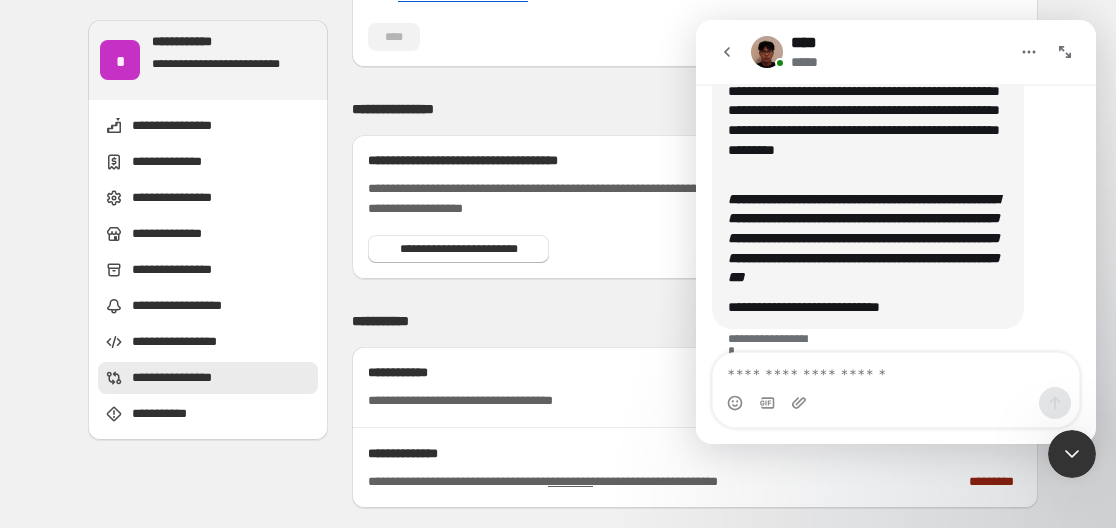 scroll, scrollTop: 2283, scrollLeft: 0, axis: vertical 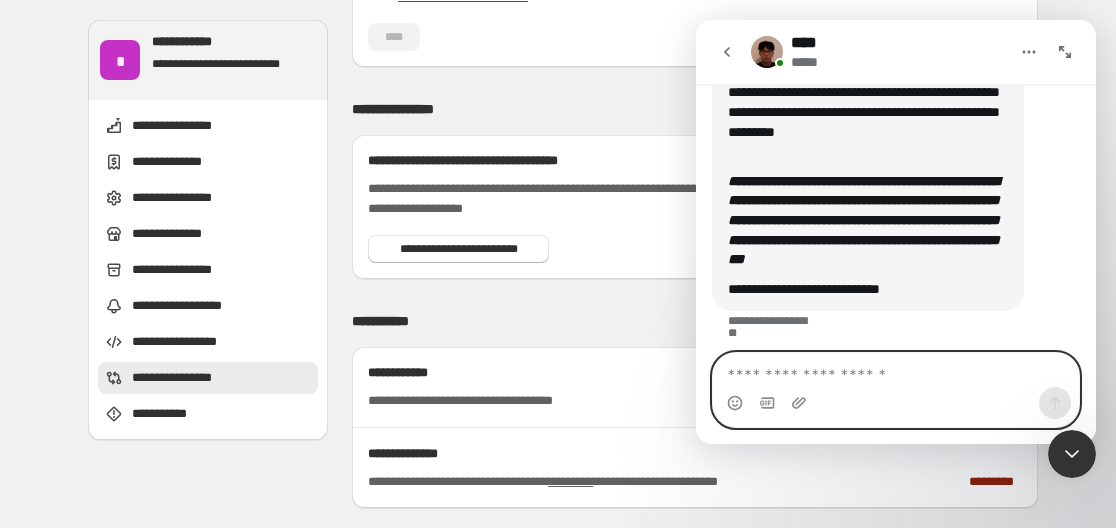 click at bounding box center (896, 370) 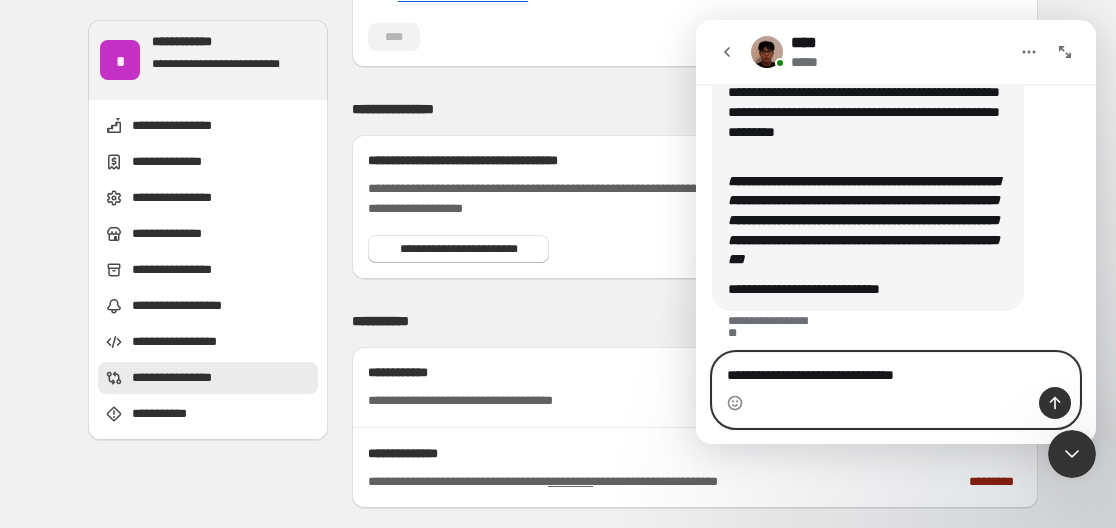 click on "**********" at bounding box center (896, 370) 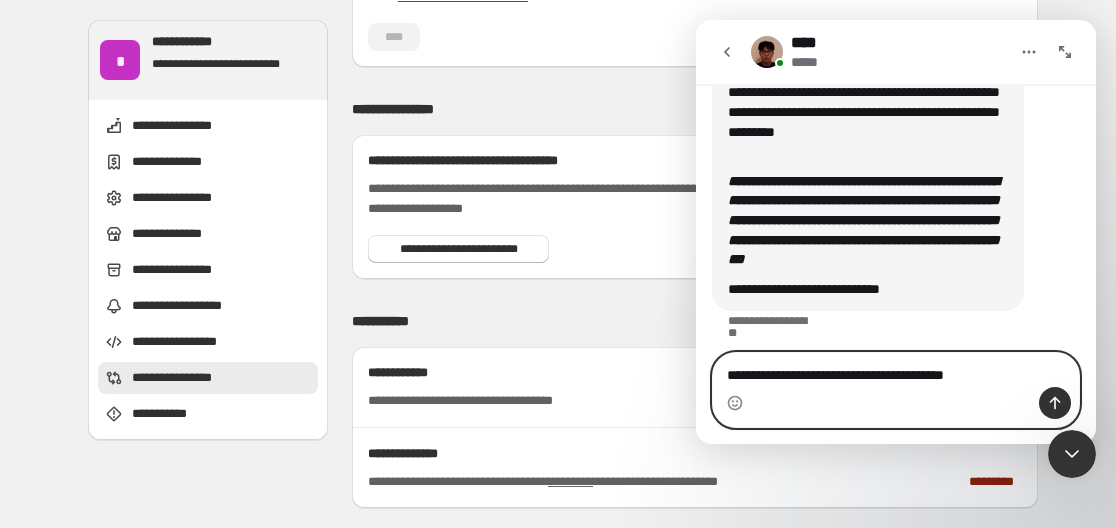 click on "**********" at bounding box center (896, 370) 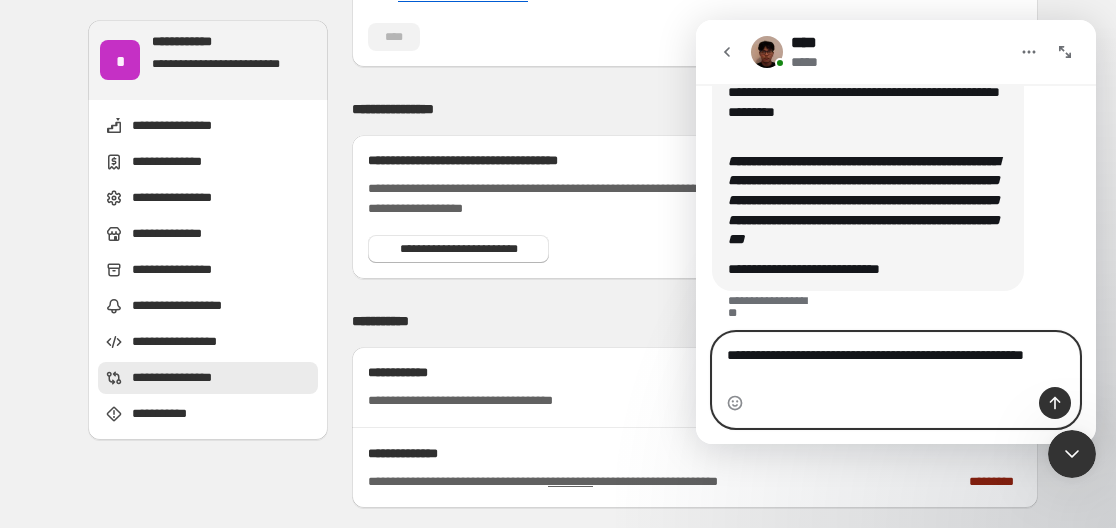 click on "**********" at bounding box center (896, 360) 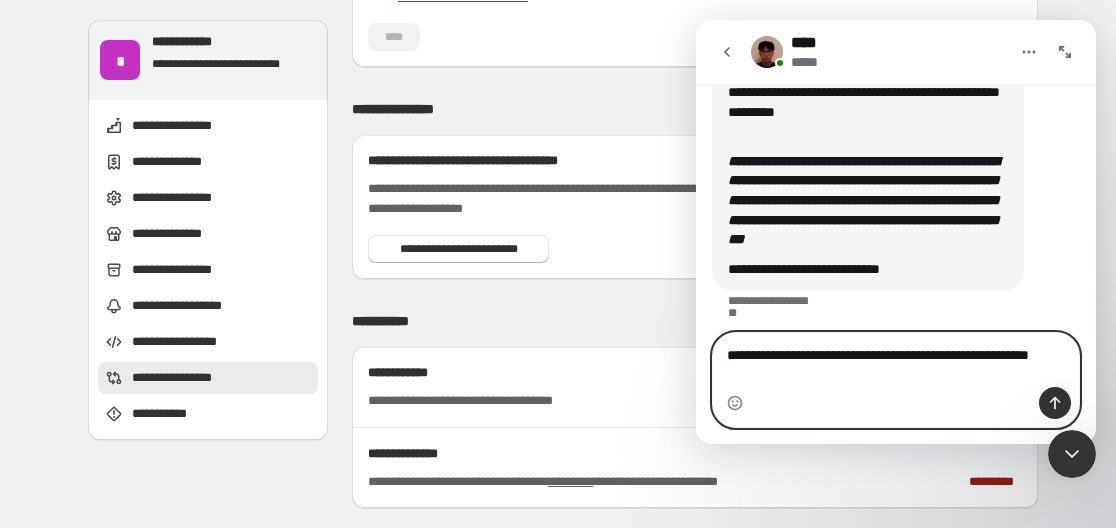 click on "**********" at bounding box center (896, 360) 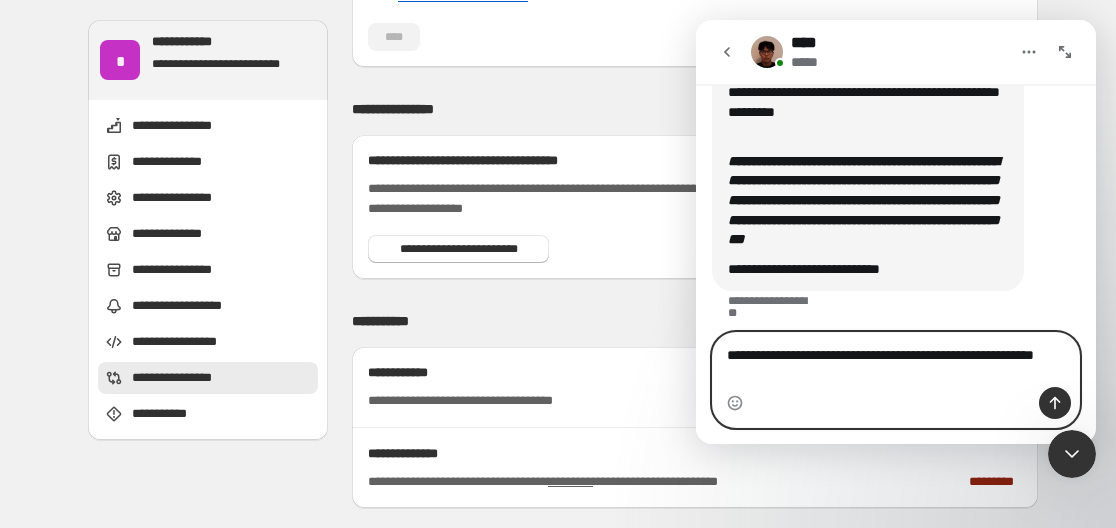 click on "**********" at bounding box center (896, 360) 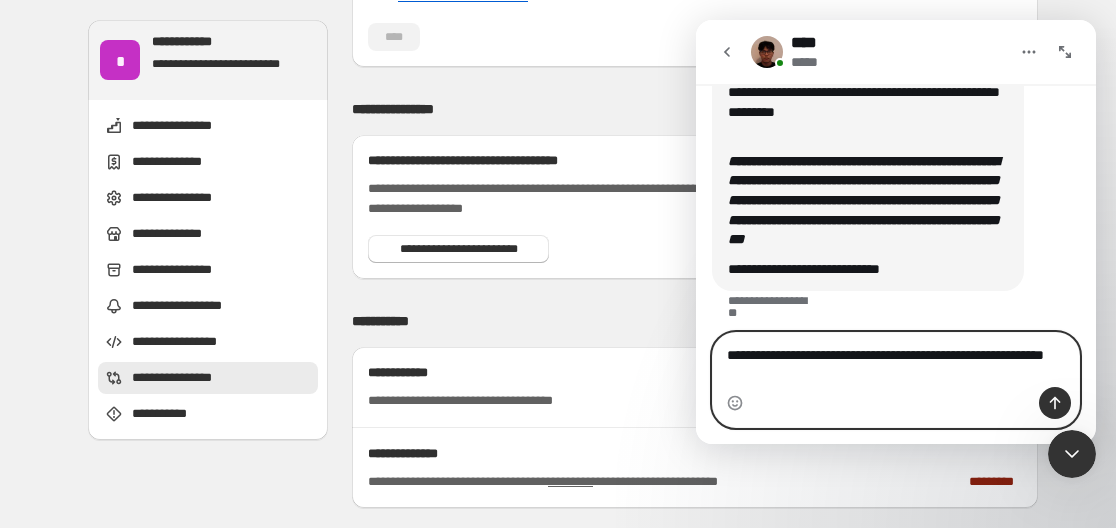 click on "**********" at bounding box center (896, 360) 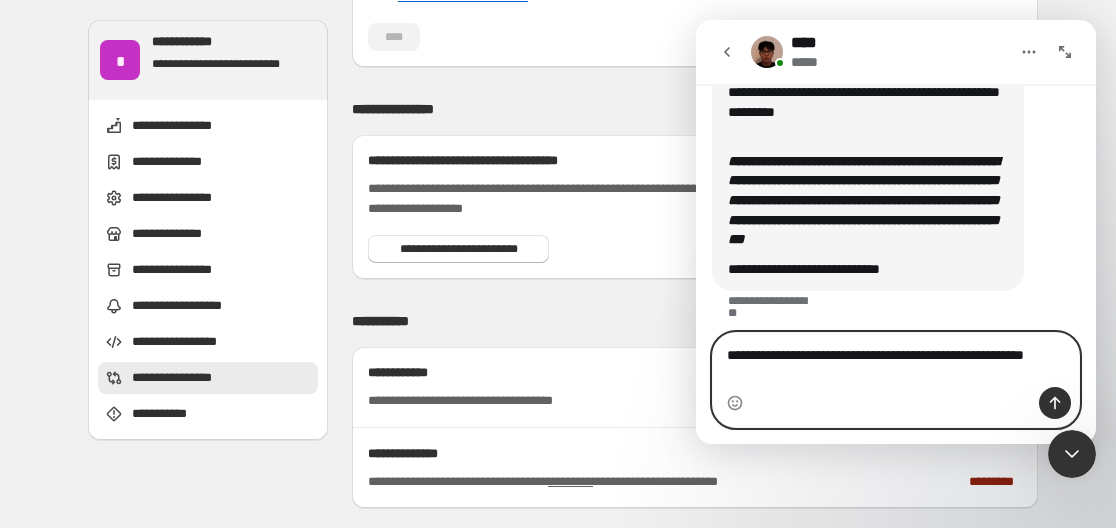 click on "**********" at bounding box center [896, 360] 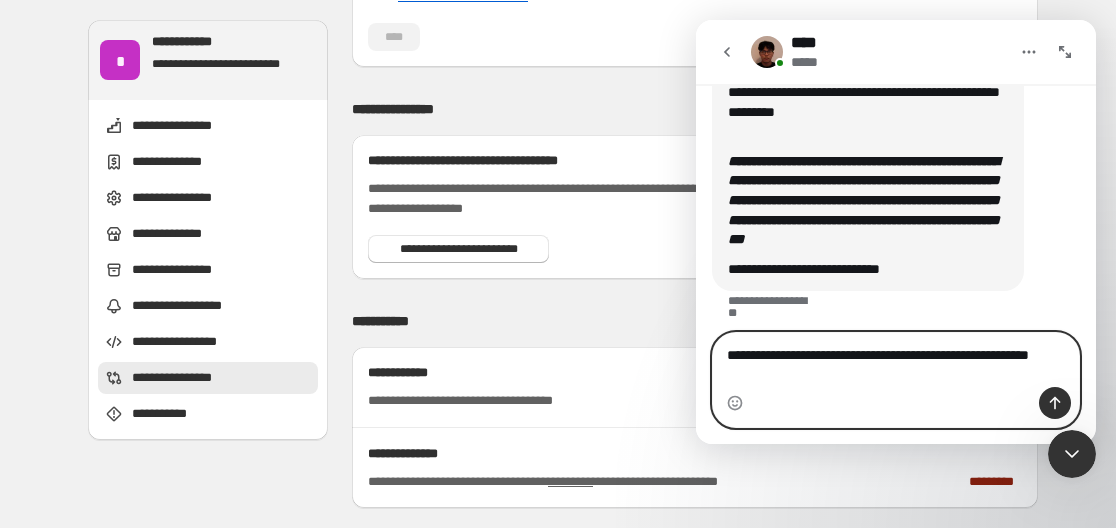 type on "**********" 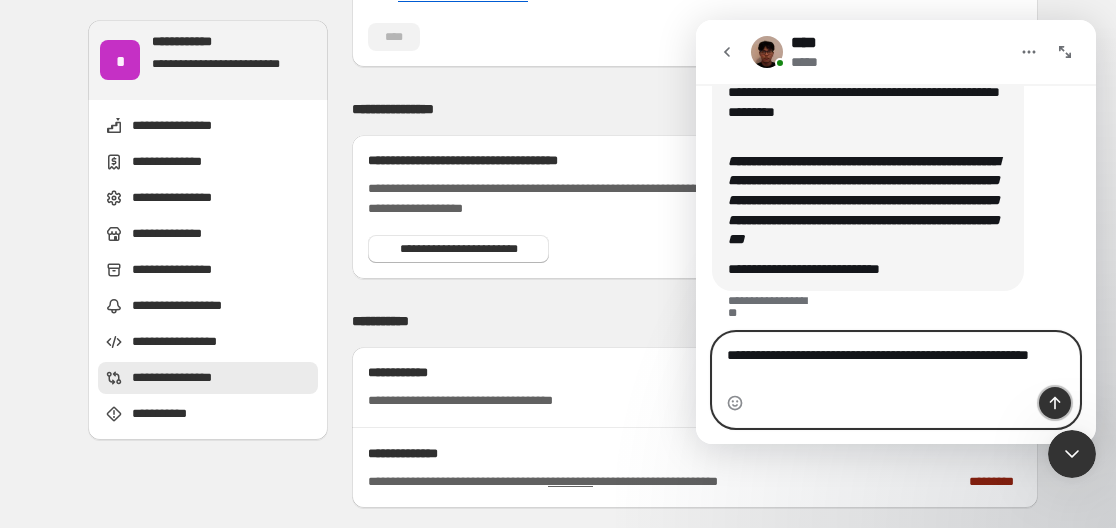 click 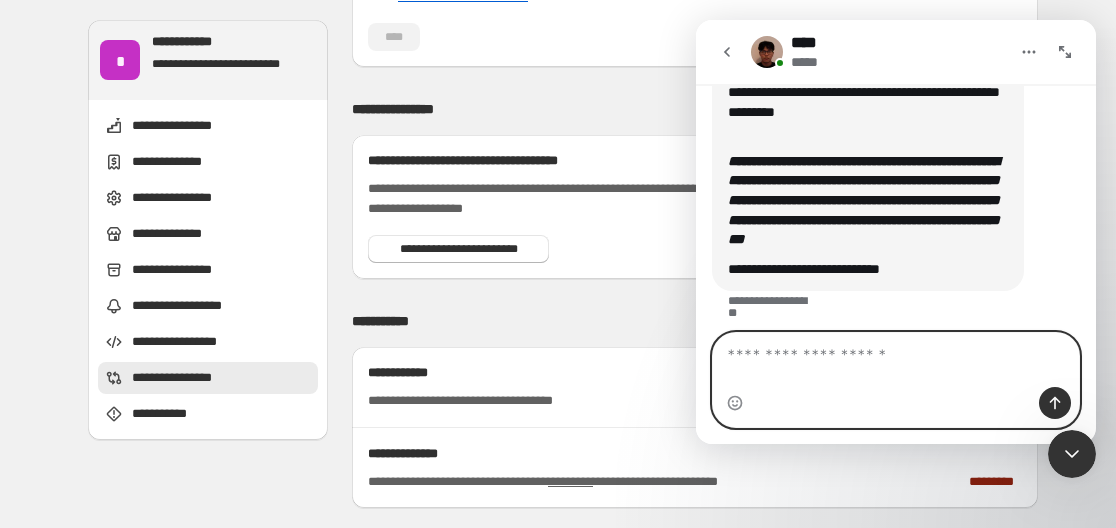 scroll, scrollTop: 2329, scrollLeft: 0, axis: vertical 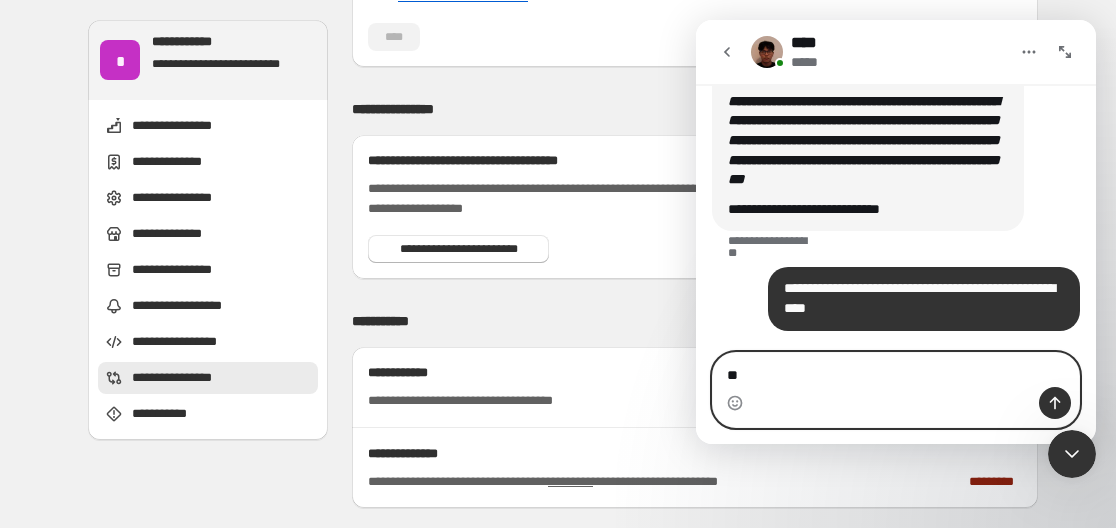 type on "***" 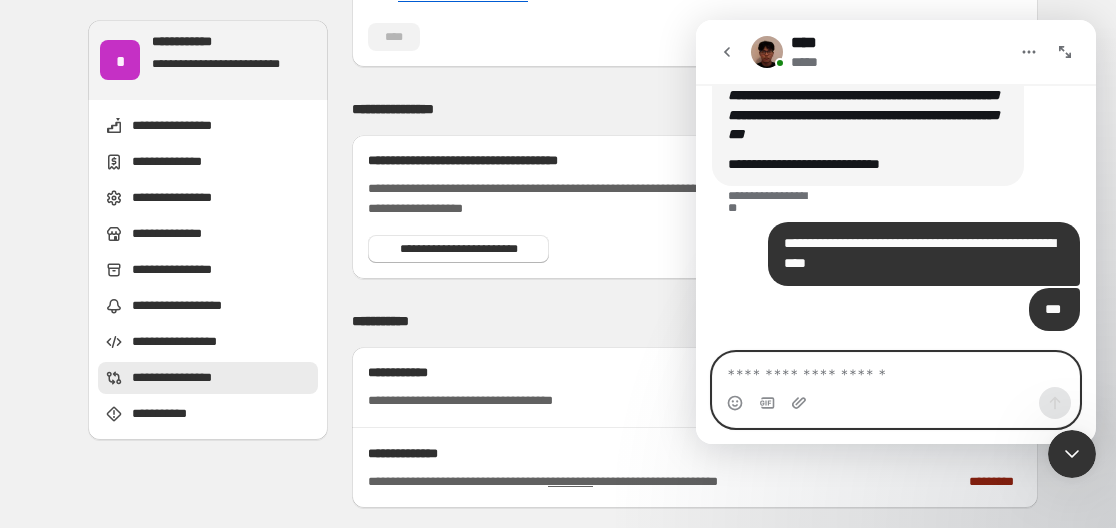 scroll, scrollTop: 2451, scrollLeft: 0, axis: vertical 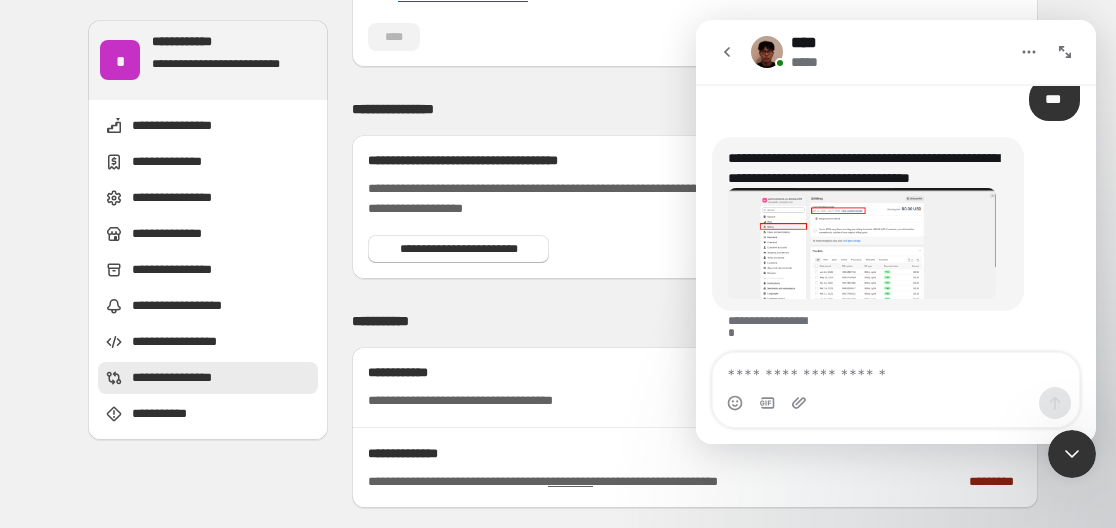 click at bounding box center (862, 243) 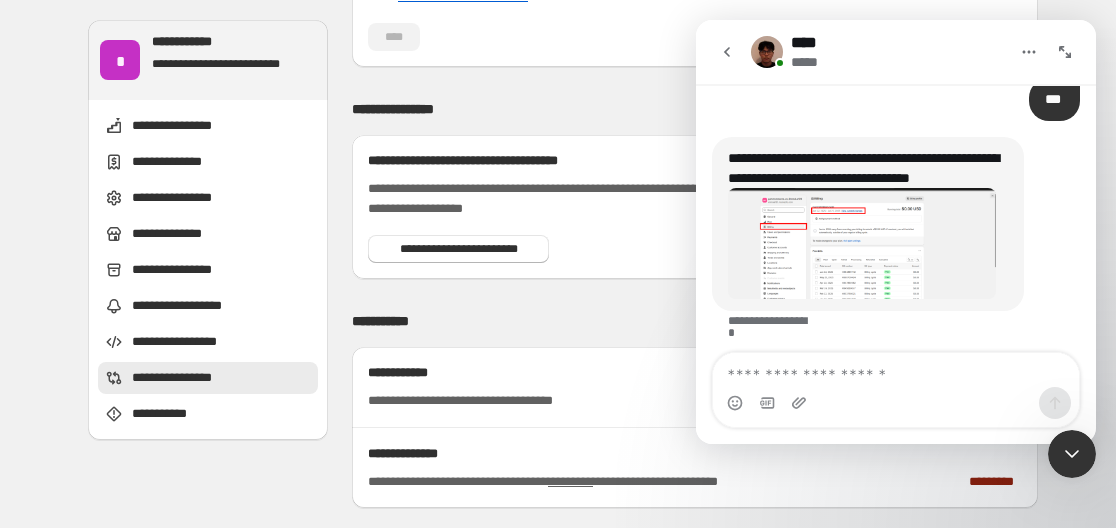 scroll, scrollTop: 0, scrollLeft: 0, axis: both 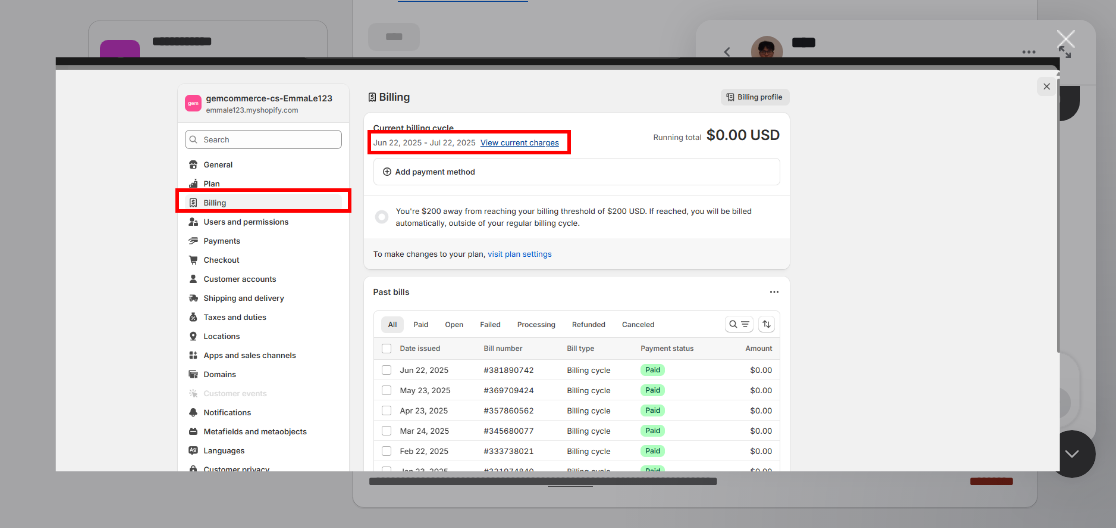 click at bounding box center [1066, 39] 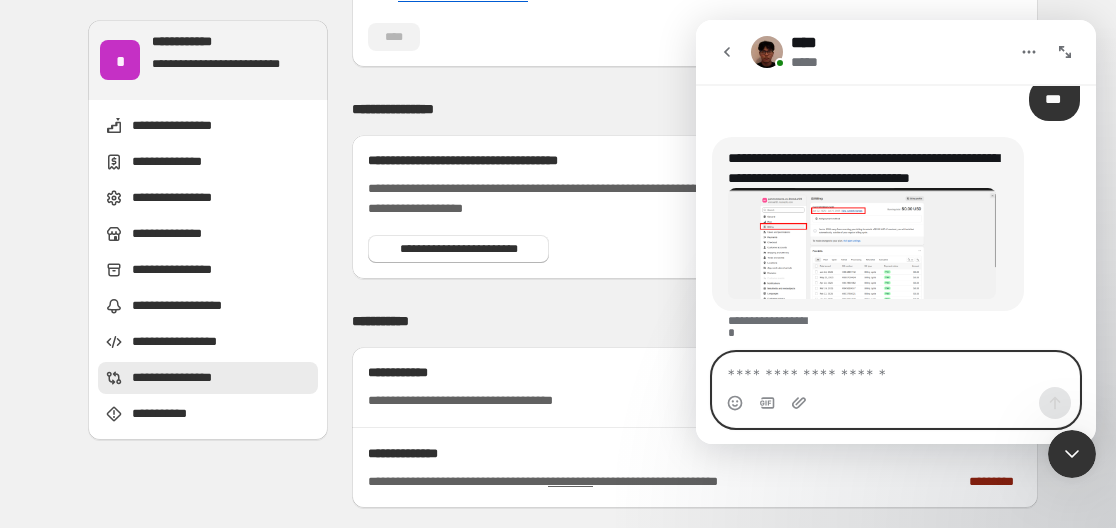 click at bounding box center (896, 370) 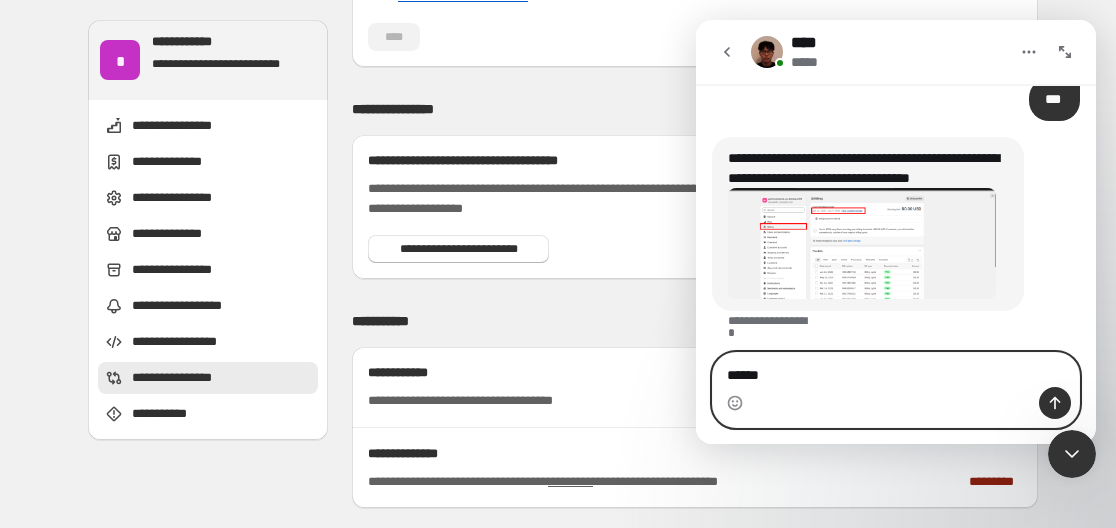 type on "*****" 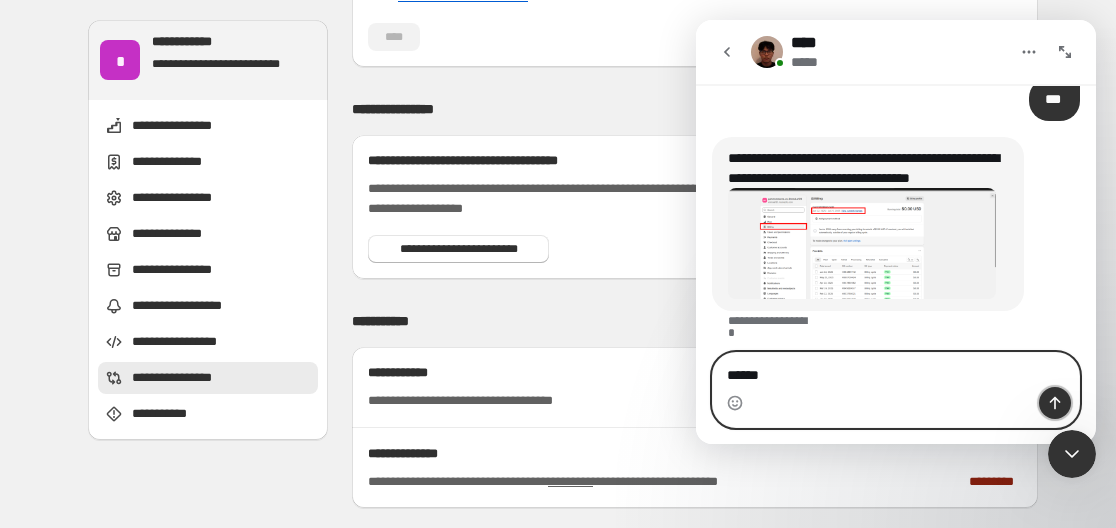 click 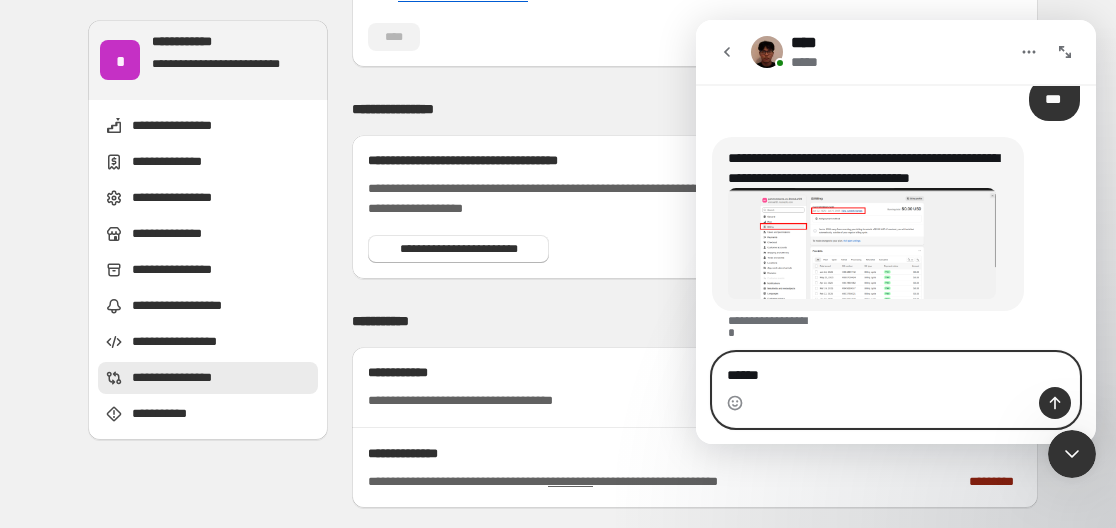type 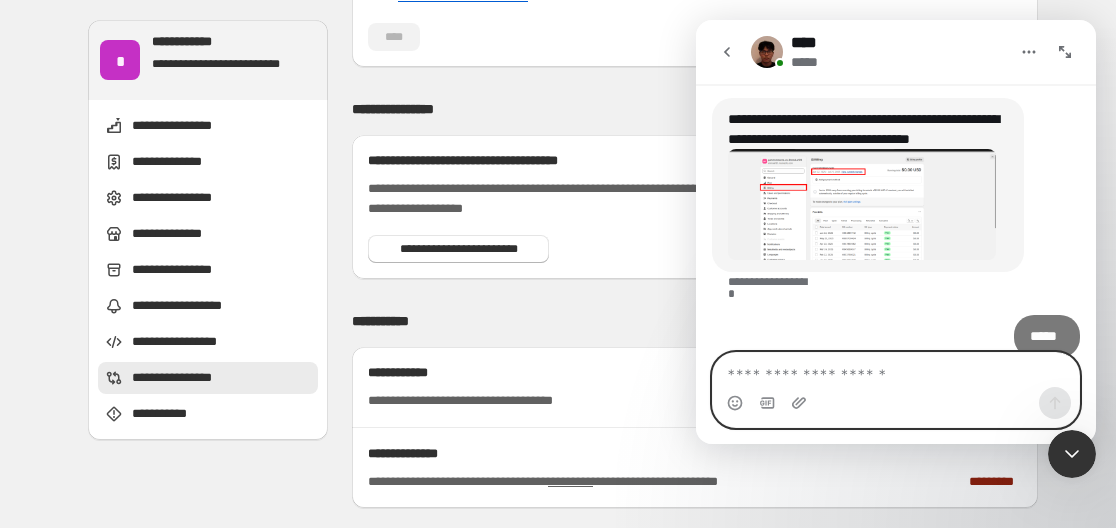 scroll, scrollTop: 2623, scrollLeft: 0, axis: vertical 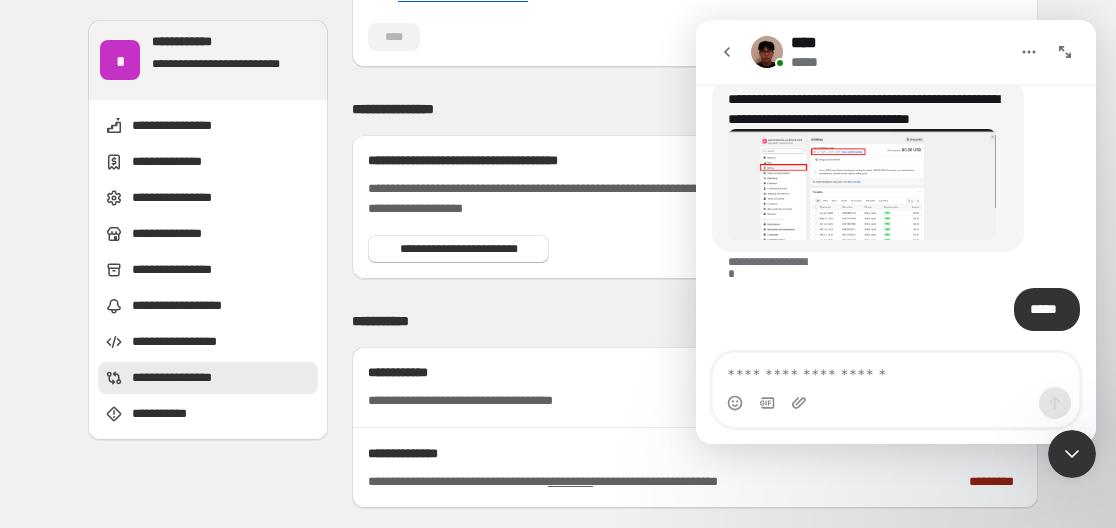 click on "**********" at bounding box center [563, -1003] 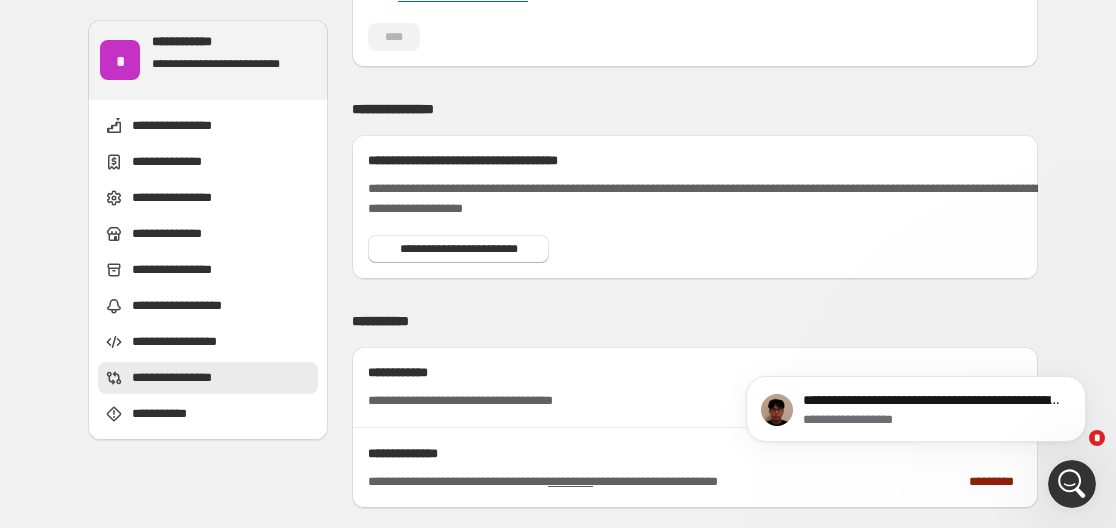scroll, scrollTop: 0, scrollLeft: 0, axis: both 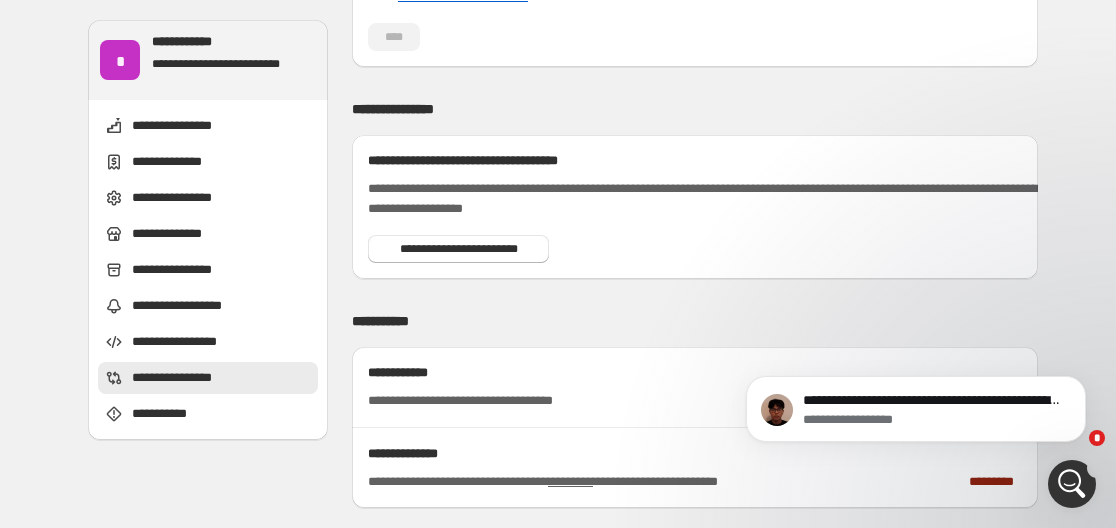 click on "**********" at bounding box center (916, 317) 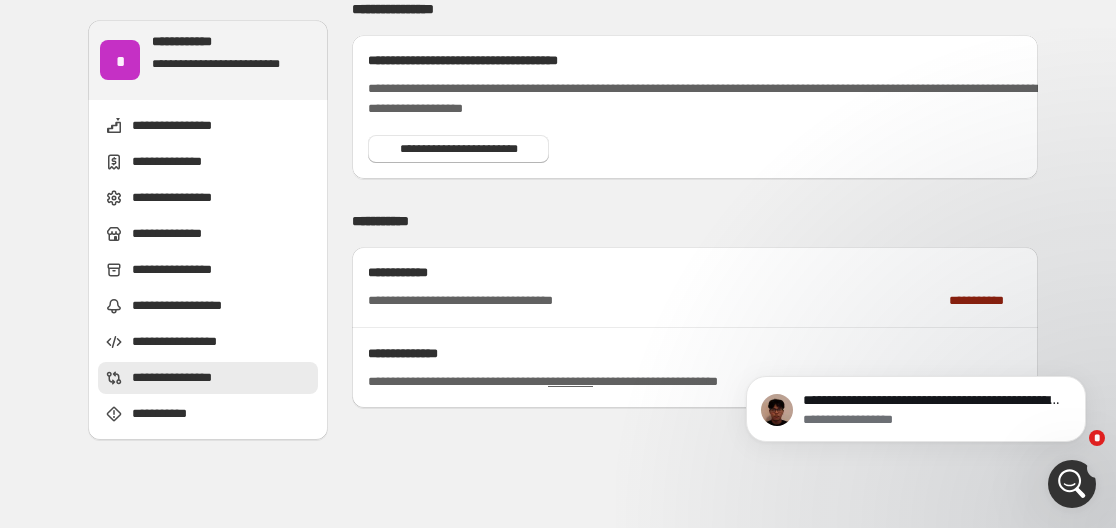 drag, startPoint x: 1119, startPoint y: 434, endPoint x: 388, endPoint y: 113, distance: 798.3746 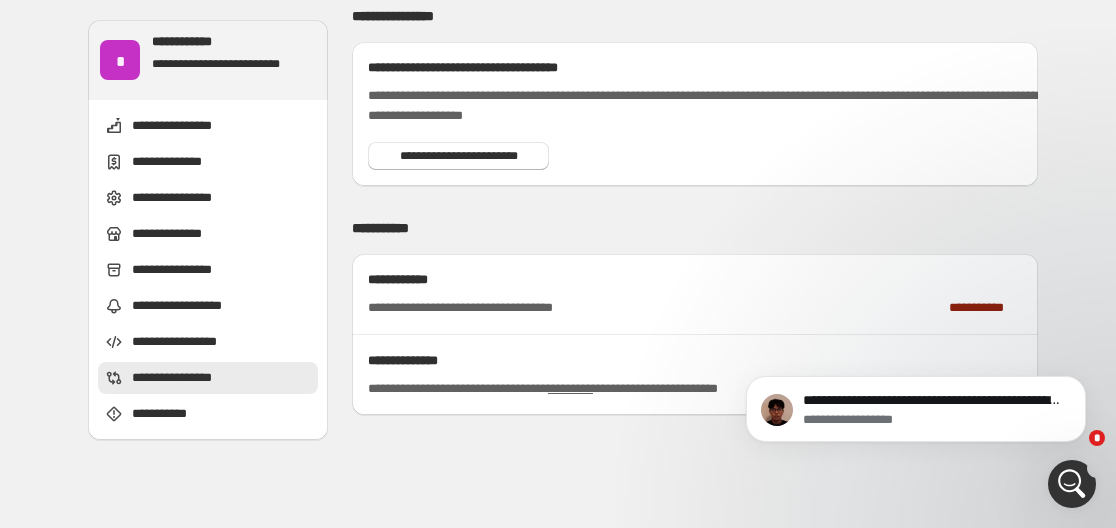 scroll, scrollTop: 2913, scrollLeft: 0, axis: vertical 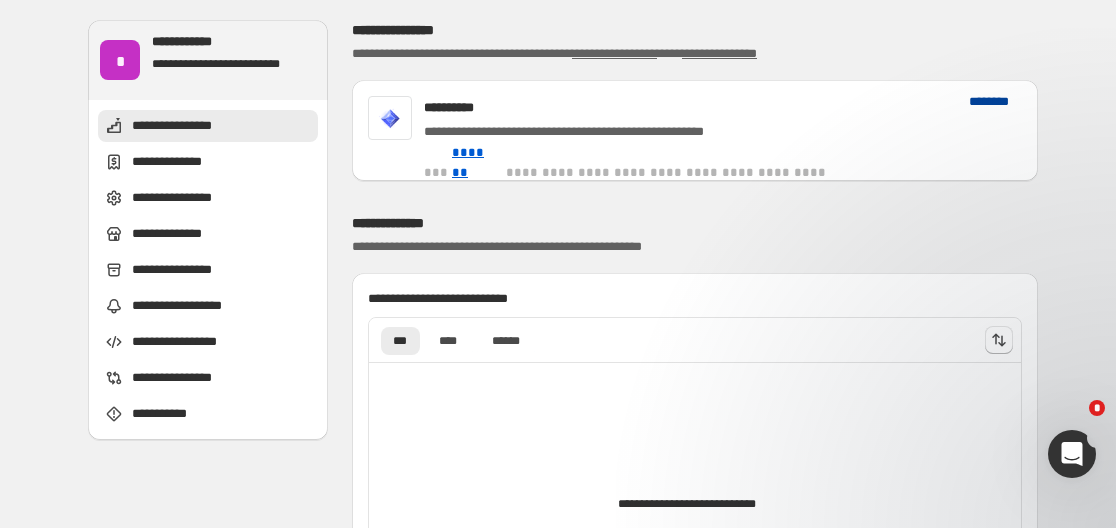click on "********" at bounding box center [995, 102] 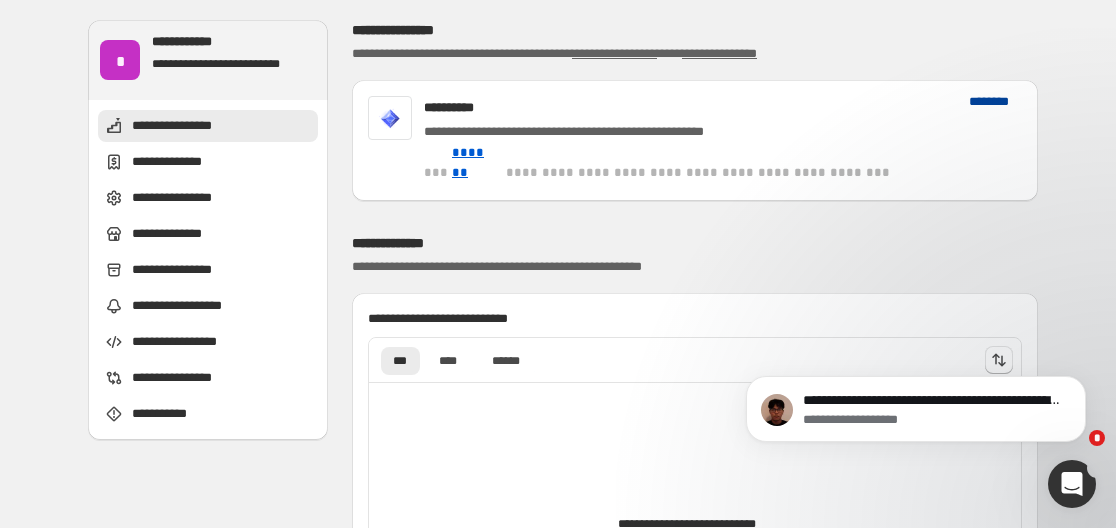 scroll, scrollTop: 0, scrollLeft: 0, axis: both 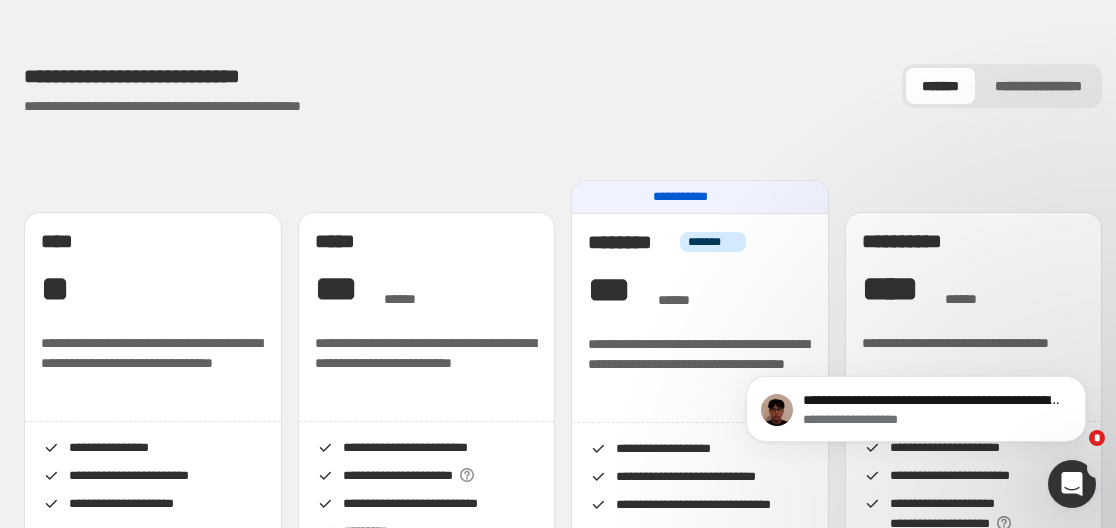 click on "**********" at bounding box center (563, 90) 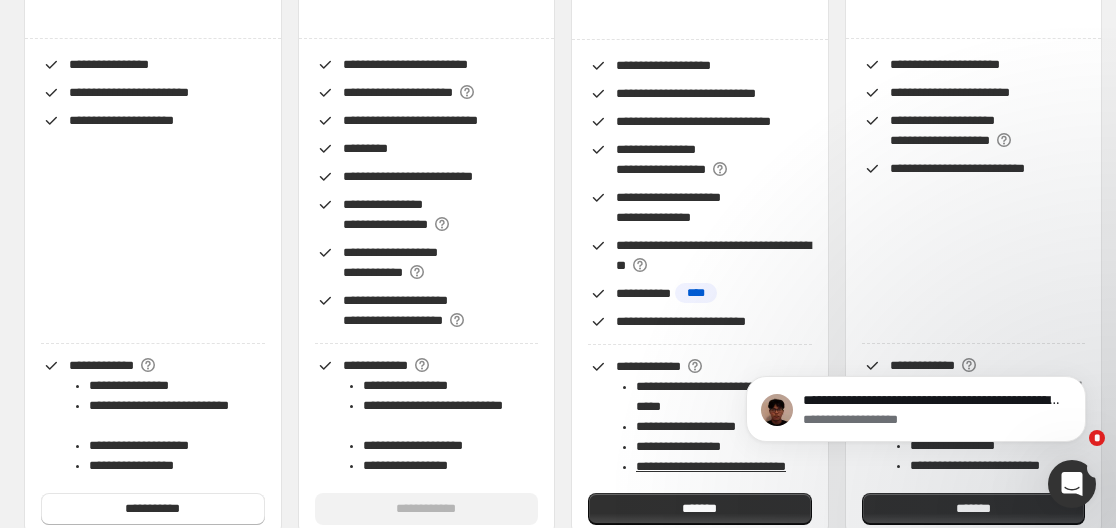 scroll, scrollTop: 0, scrollLeft: 0, axis: both 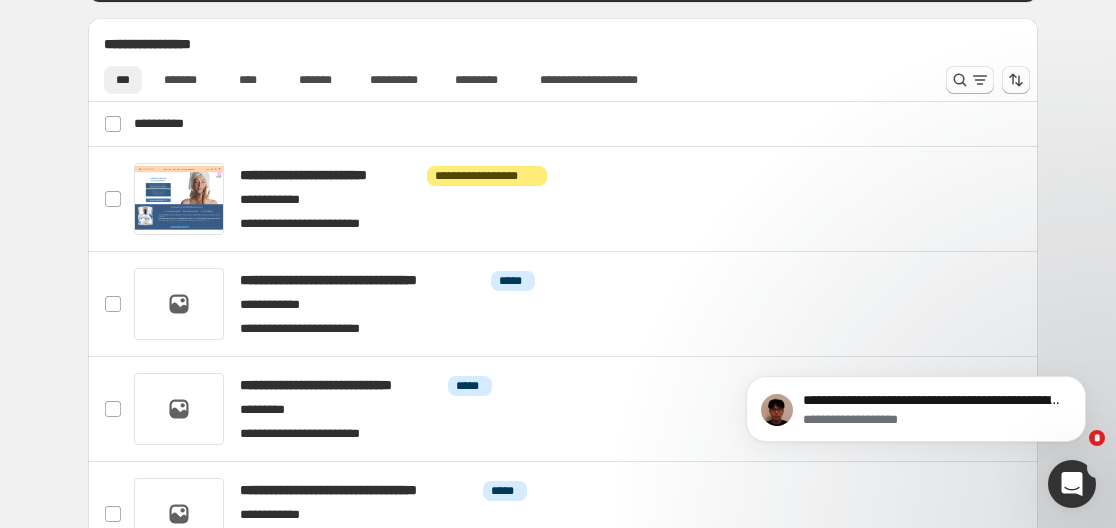 click at bounding box center (1072, 484) 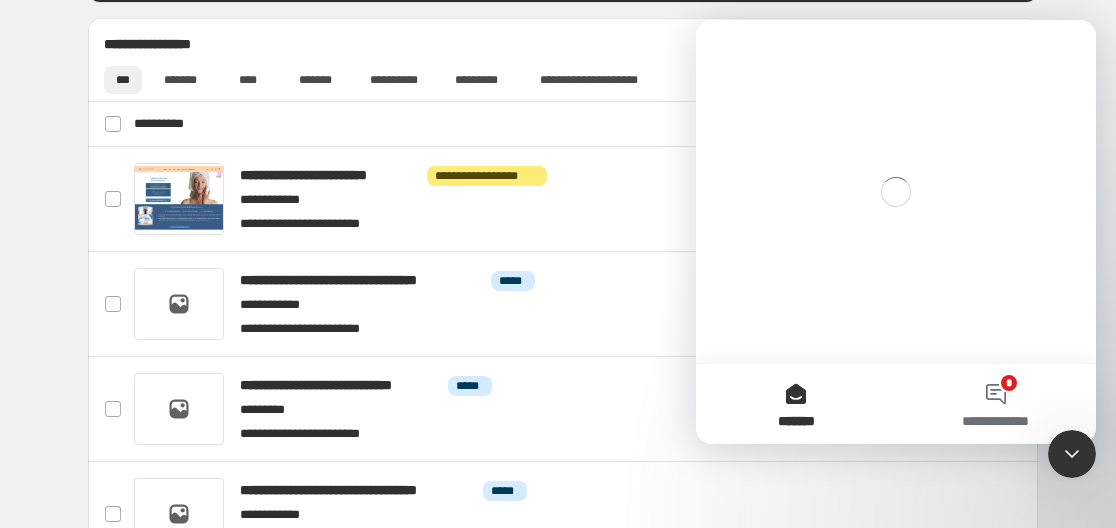scroll, scrollTop: 0, scrollLeft: 0, axis: both 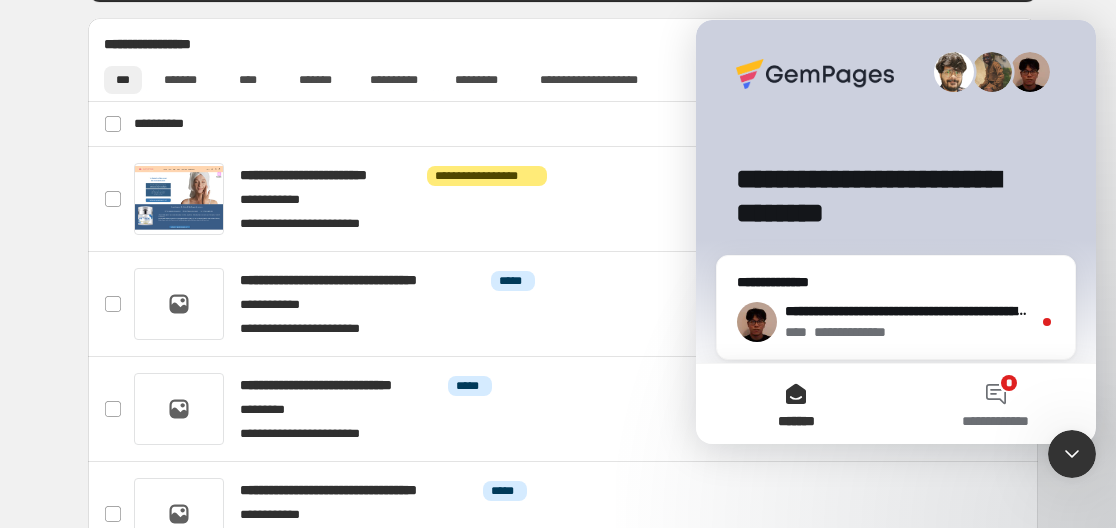 click on "**********" at bounding box center [563, 38] 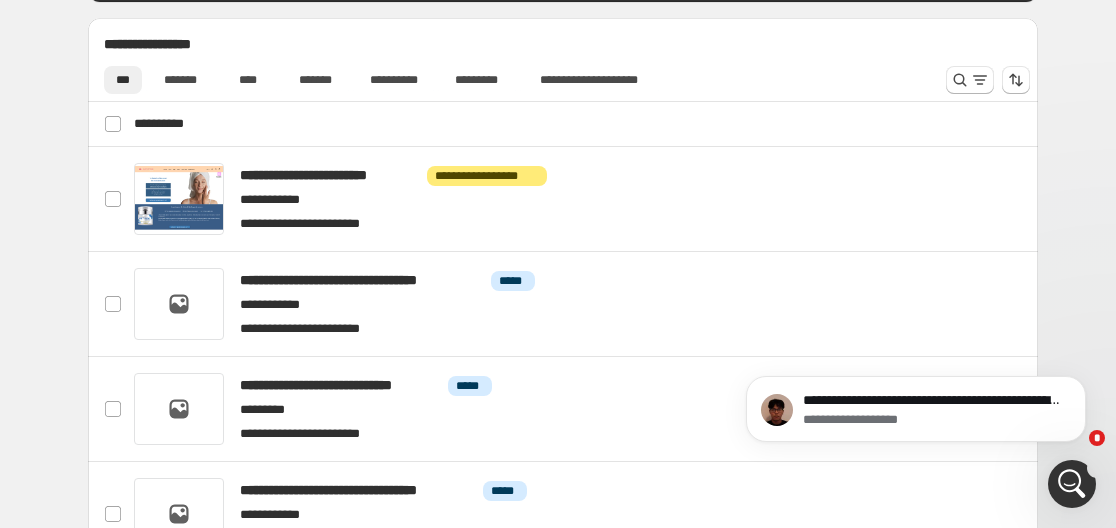 scroll, scrollTop: 0, scrollLeft: 0, axis: both 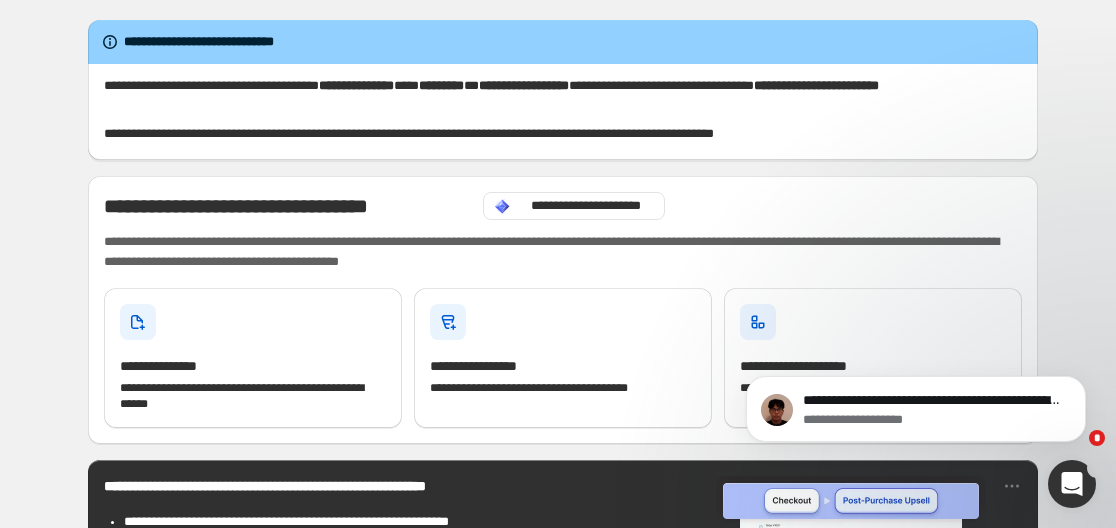 click on "**********" at bounding box center (563, 1017) 